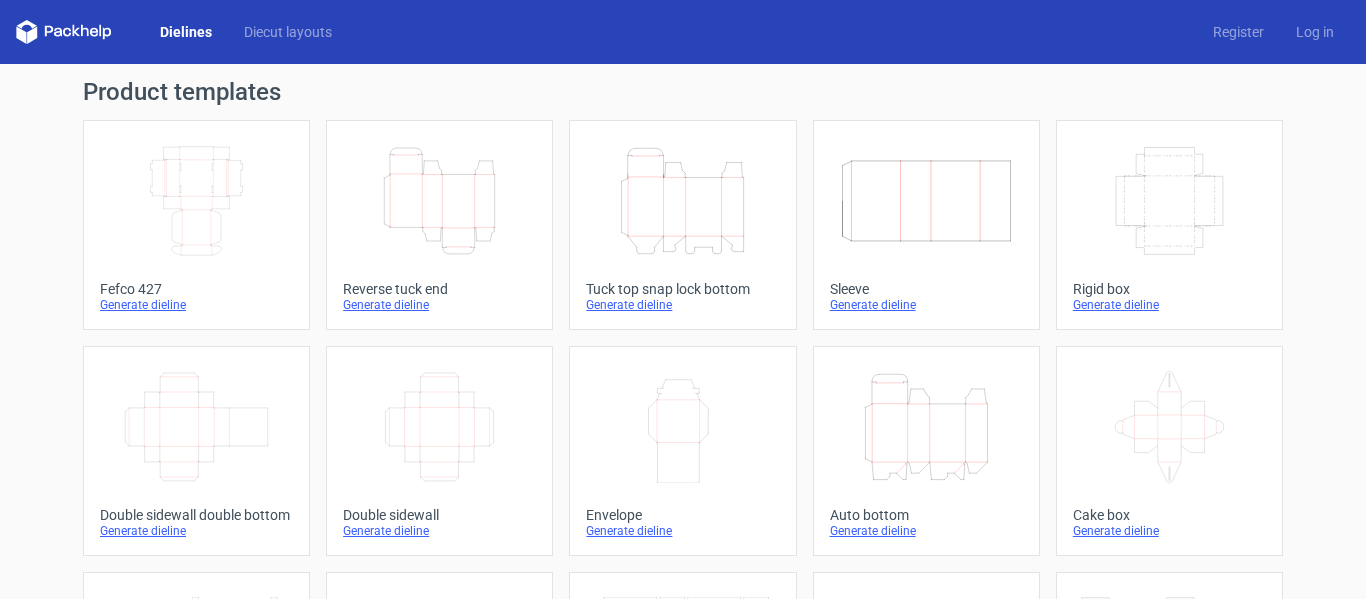scroll, scrollTop: 0, scrollLeft: 0, axis: both 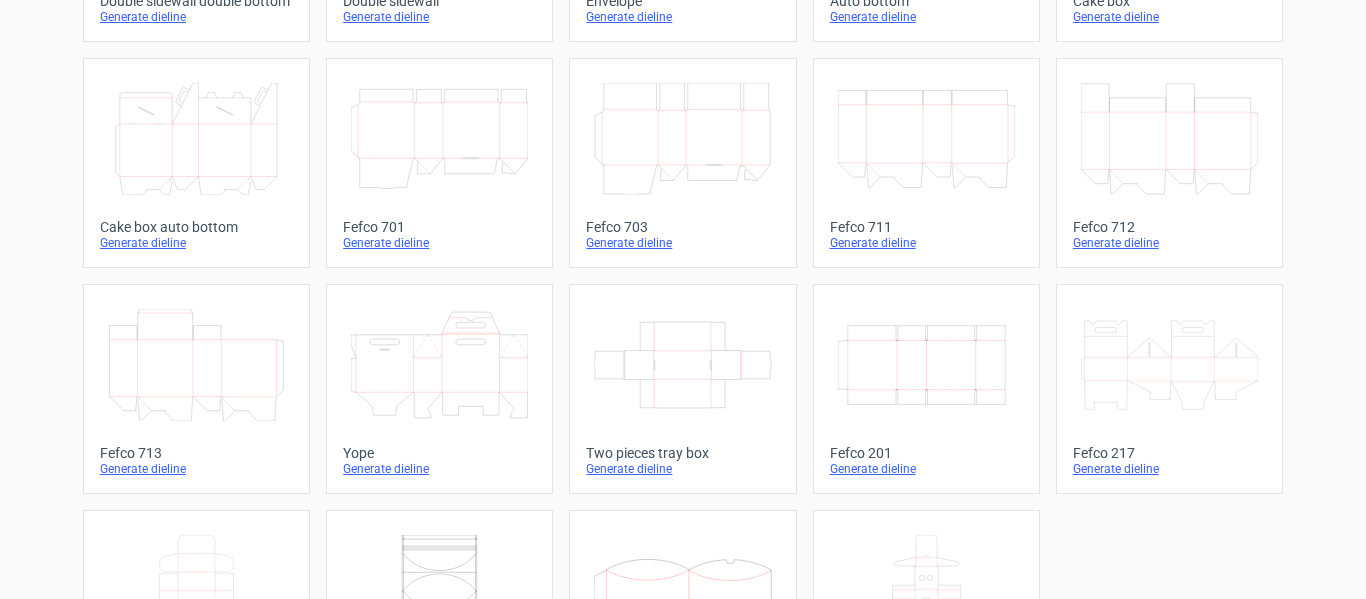 click on "Fefco 201" at bounding box center [926, 453] 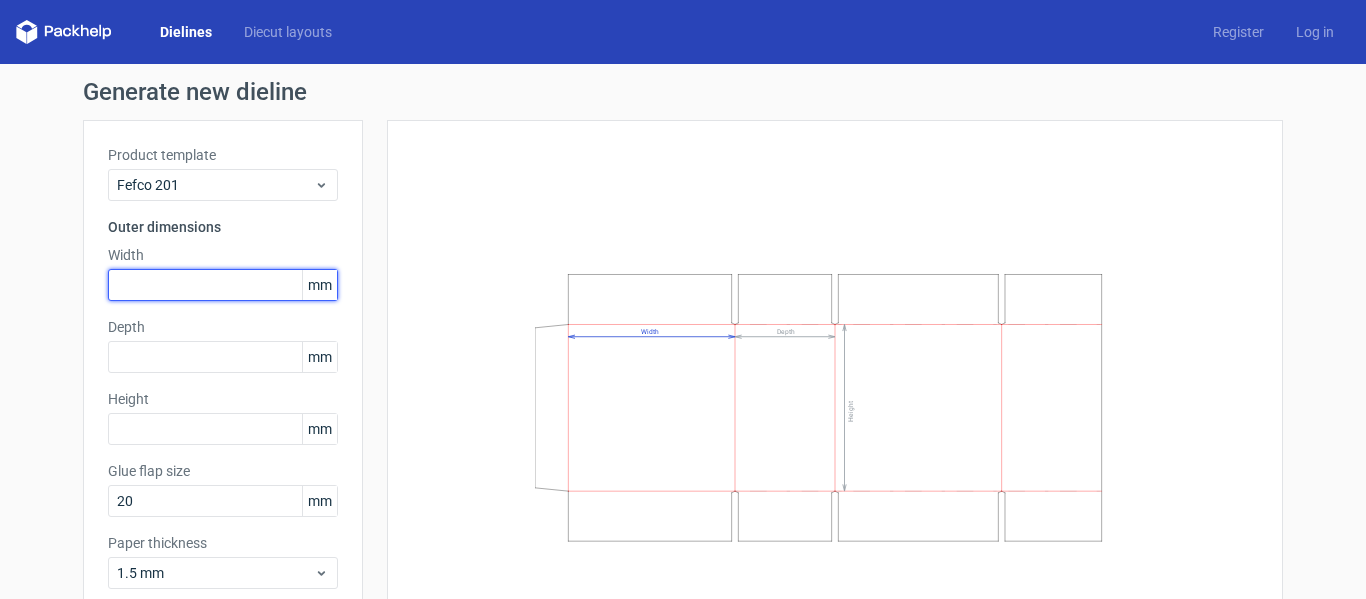 click at bounding box center (223, 285) 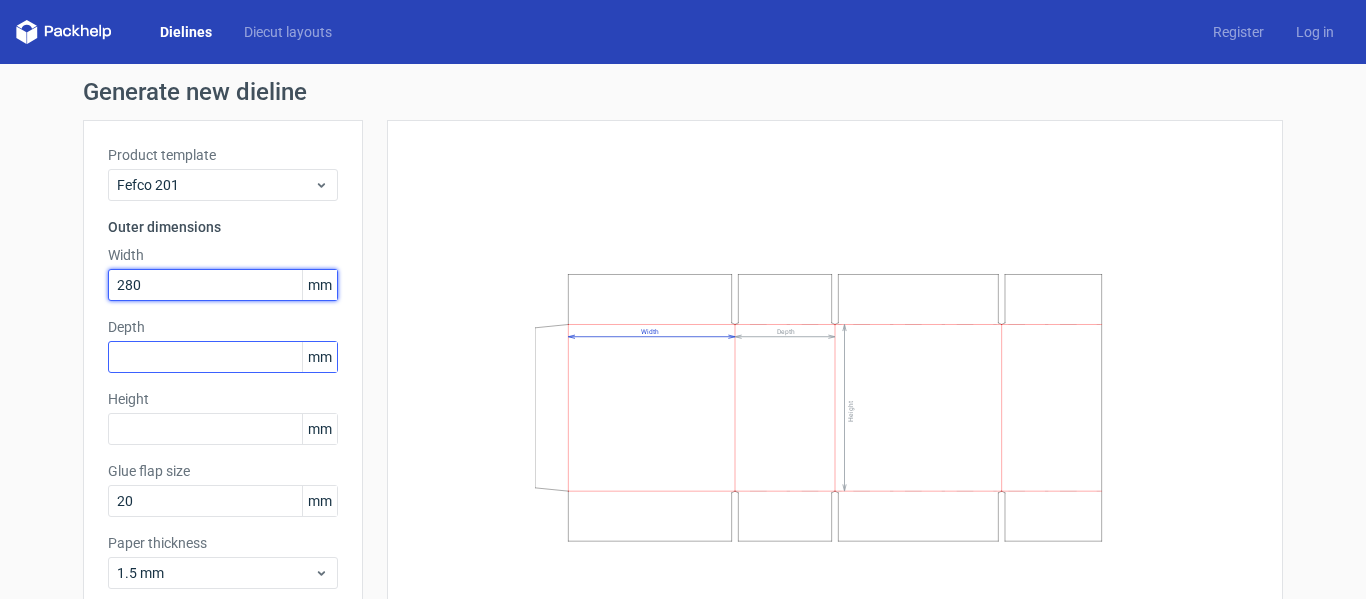 type on "280" 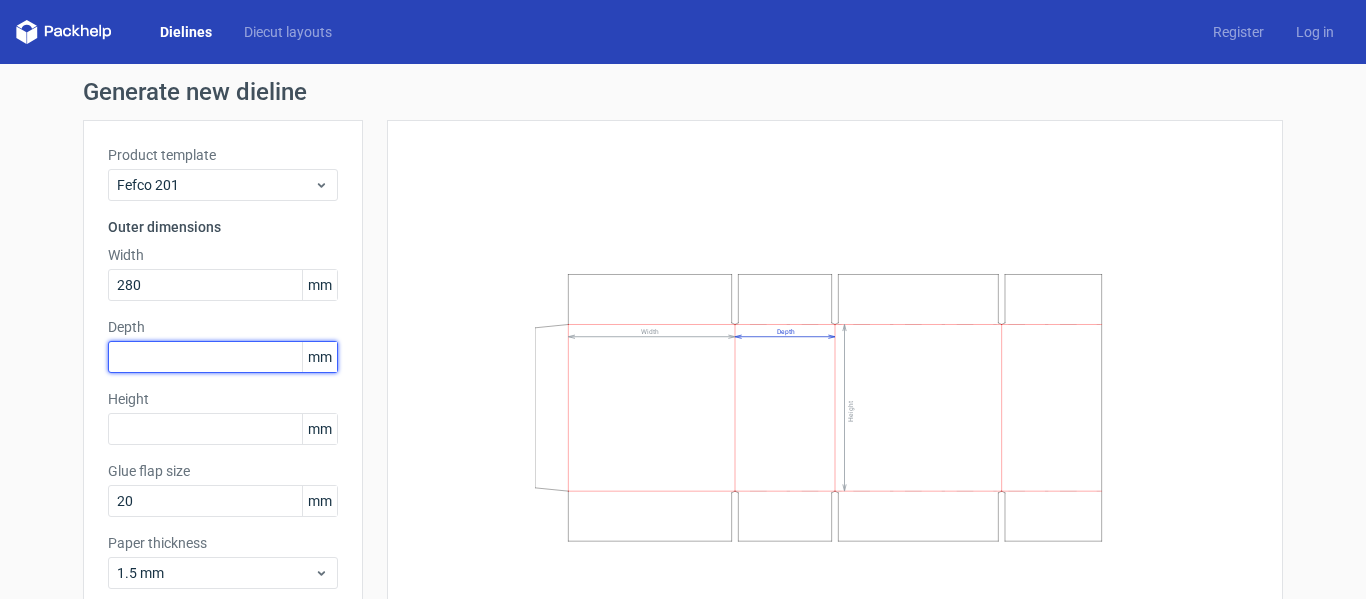 click at bounding box center [223, 357] 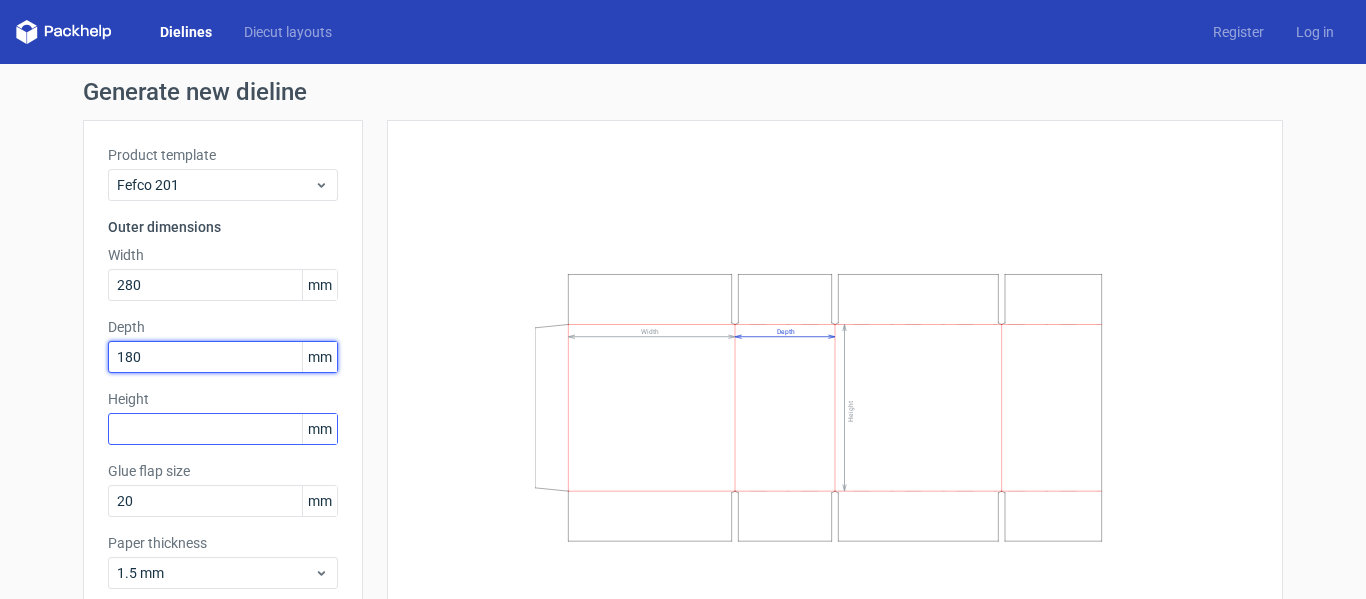 type on "180" 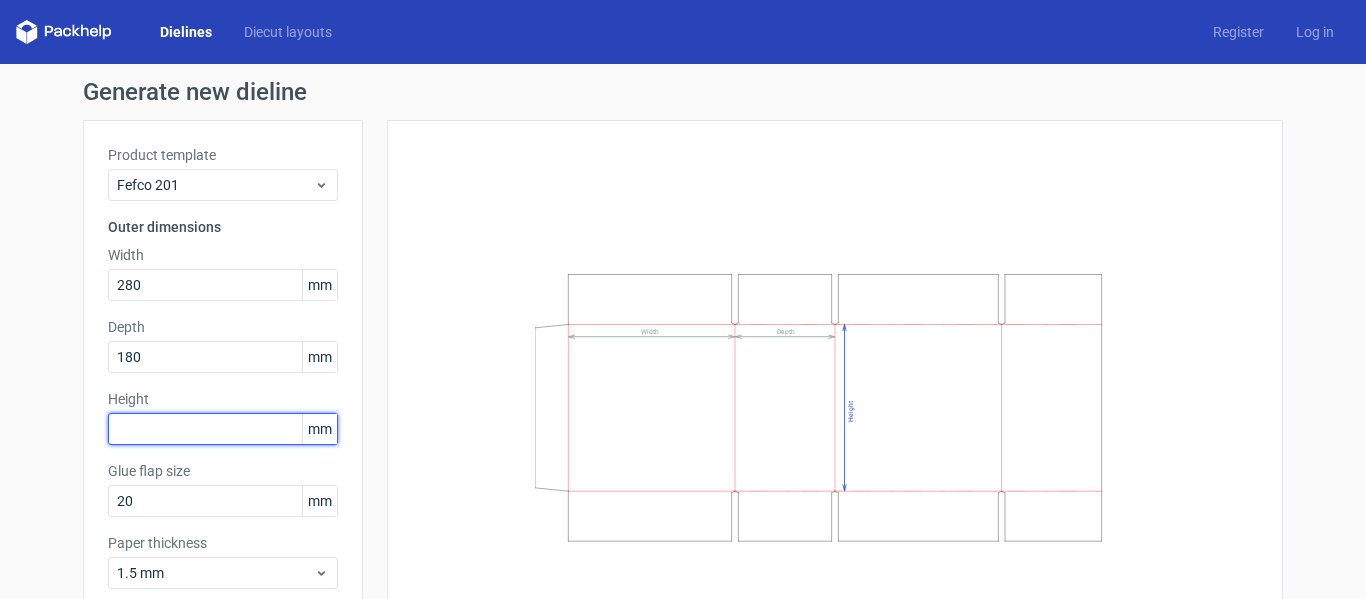 click at bounding box center (223, 429) 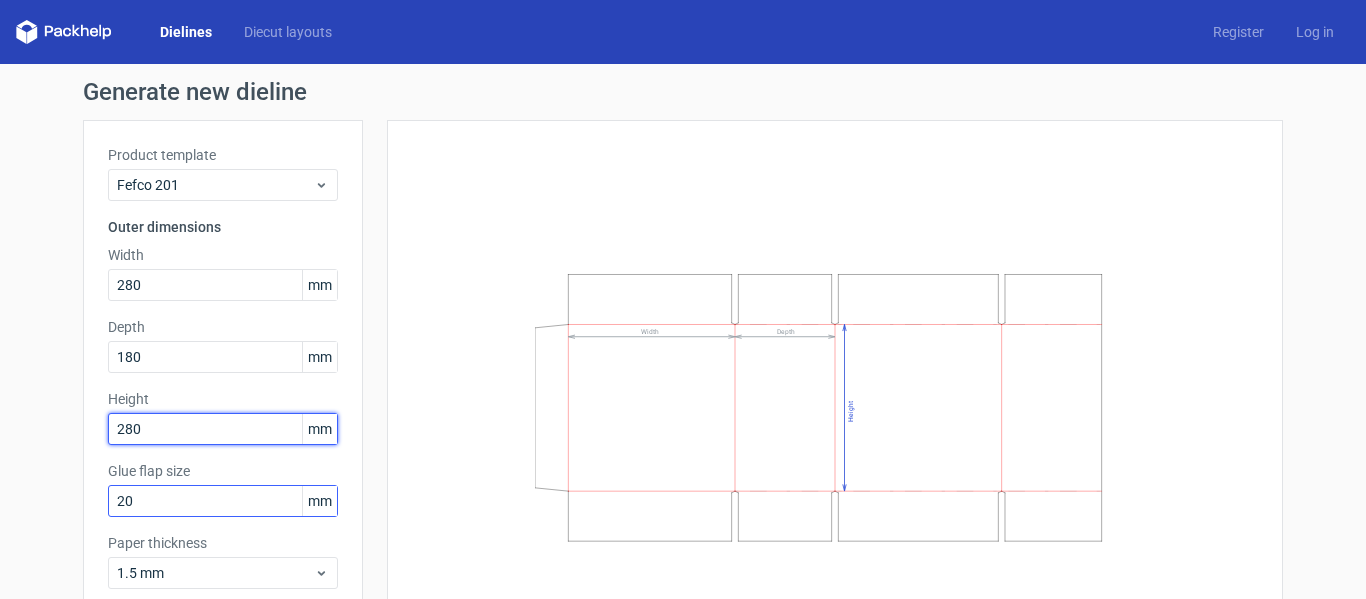 type on "280" 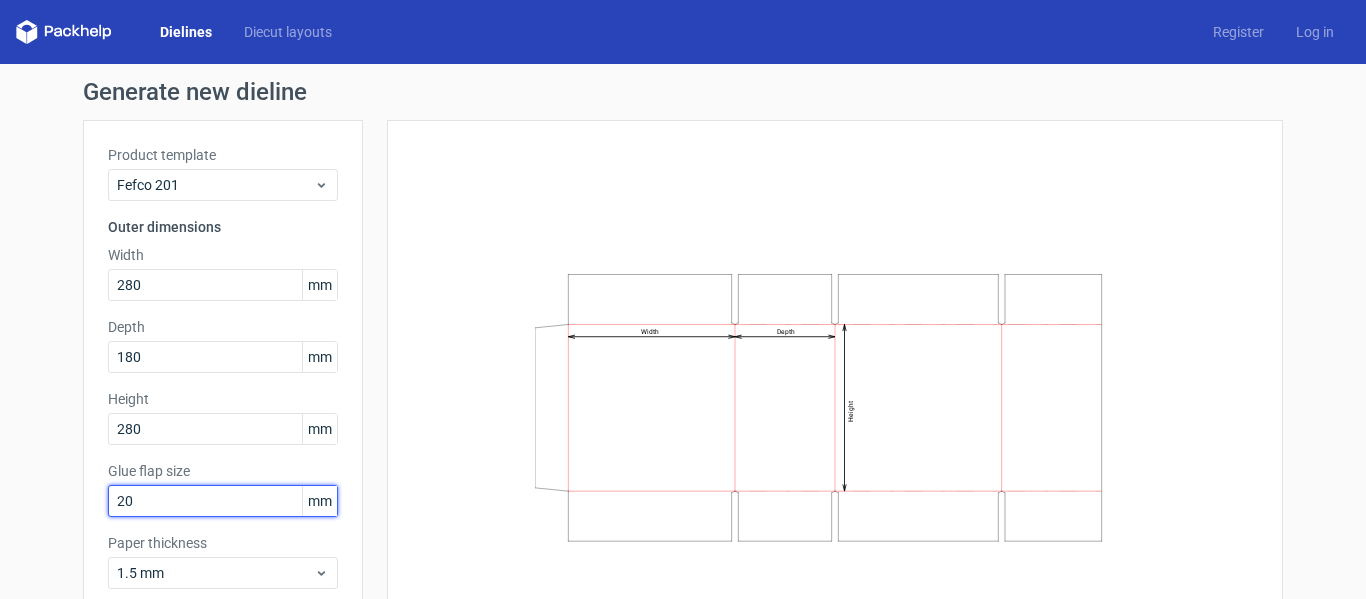 click on "20" at bounding box center (223, 501) 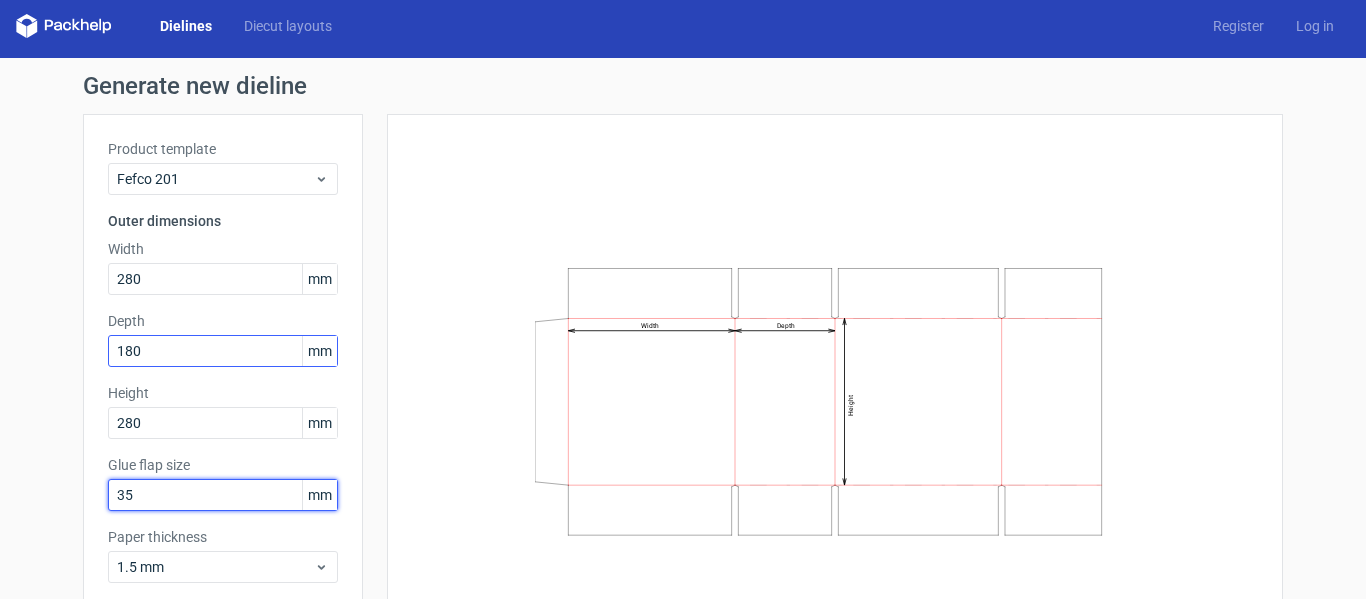 scroll, scrollTop: 112, scrollLeft: 0, axis: vertical 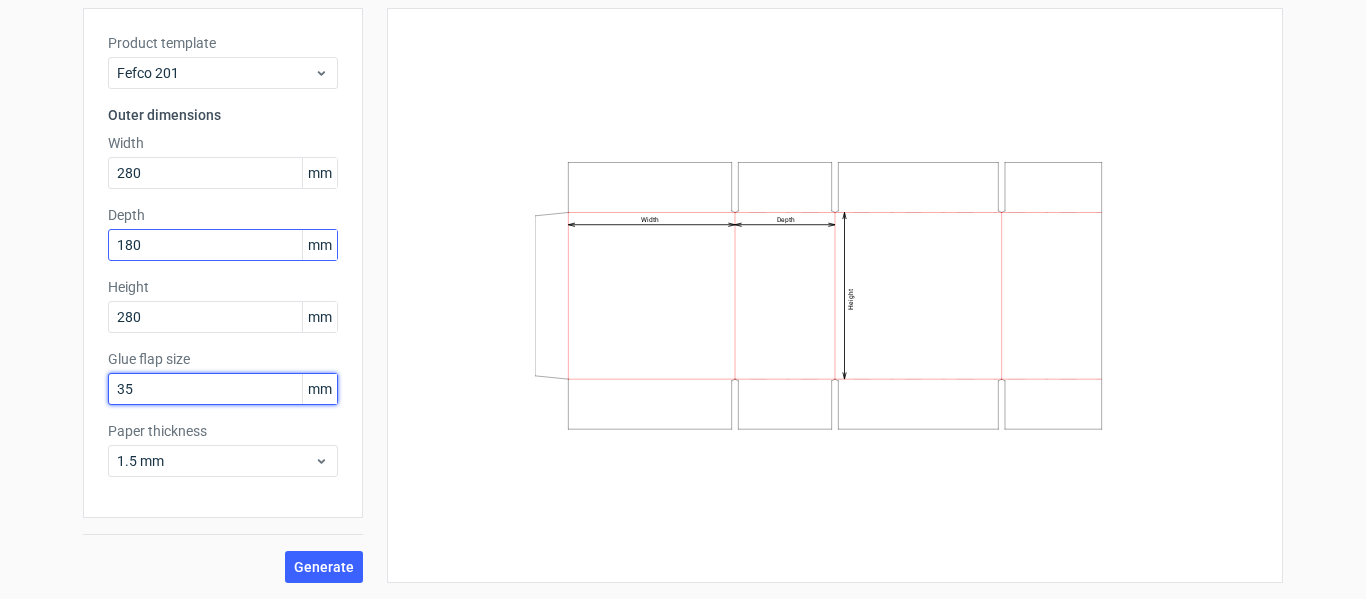 type on "[NUMBER]" 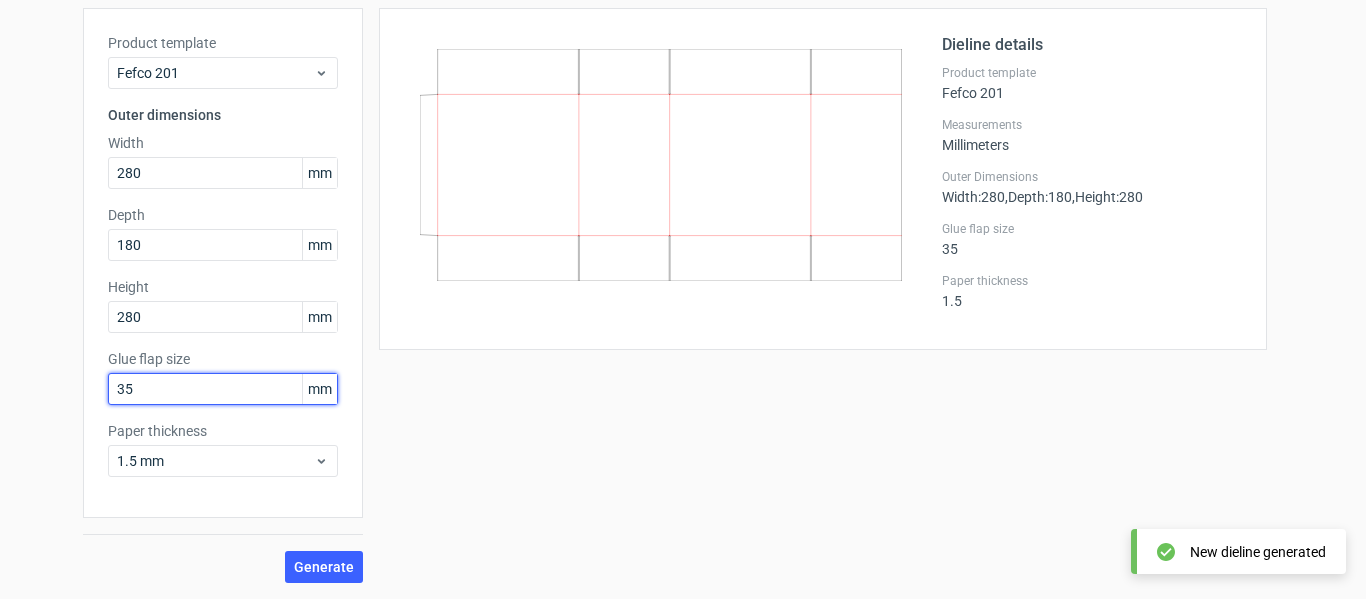 scroll, scrollTop: 0, scrollLeft: 0, axis: both 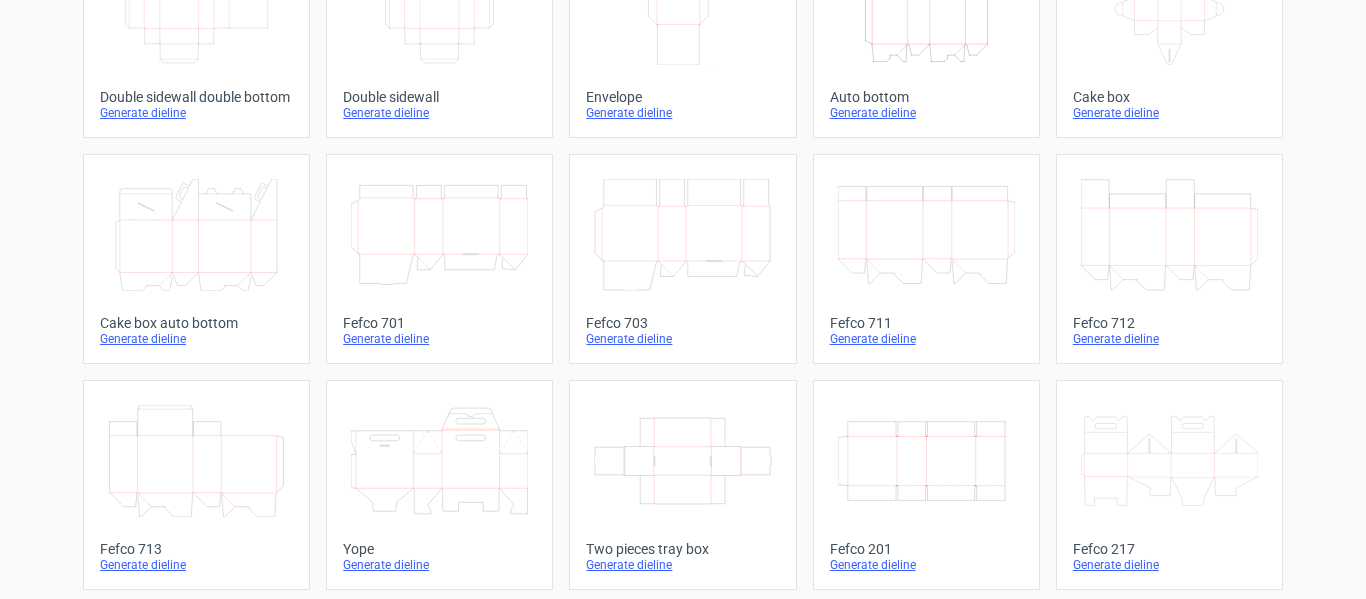 click on "Generate dieline" at bounding box center (926, 565) 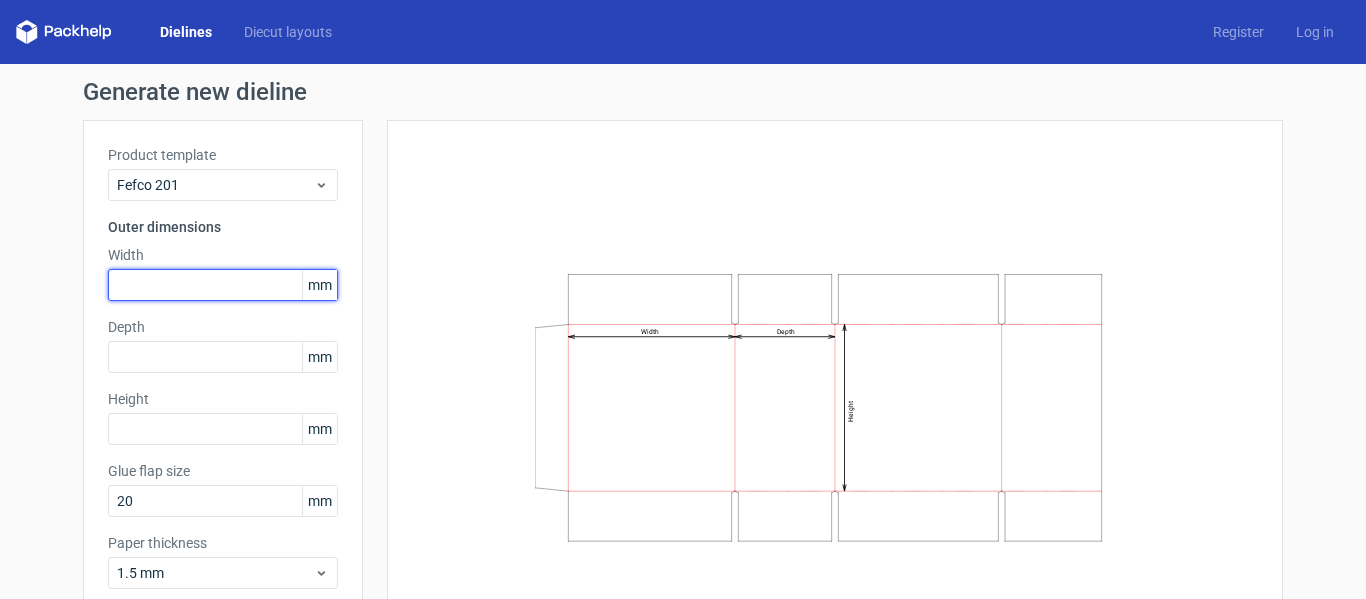 click at bounding box center [223, 285] 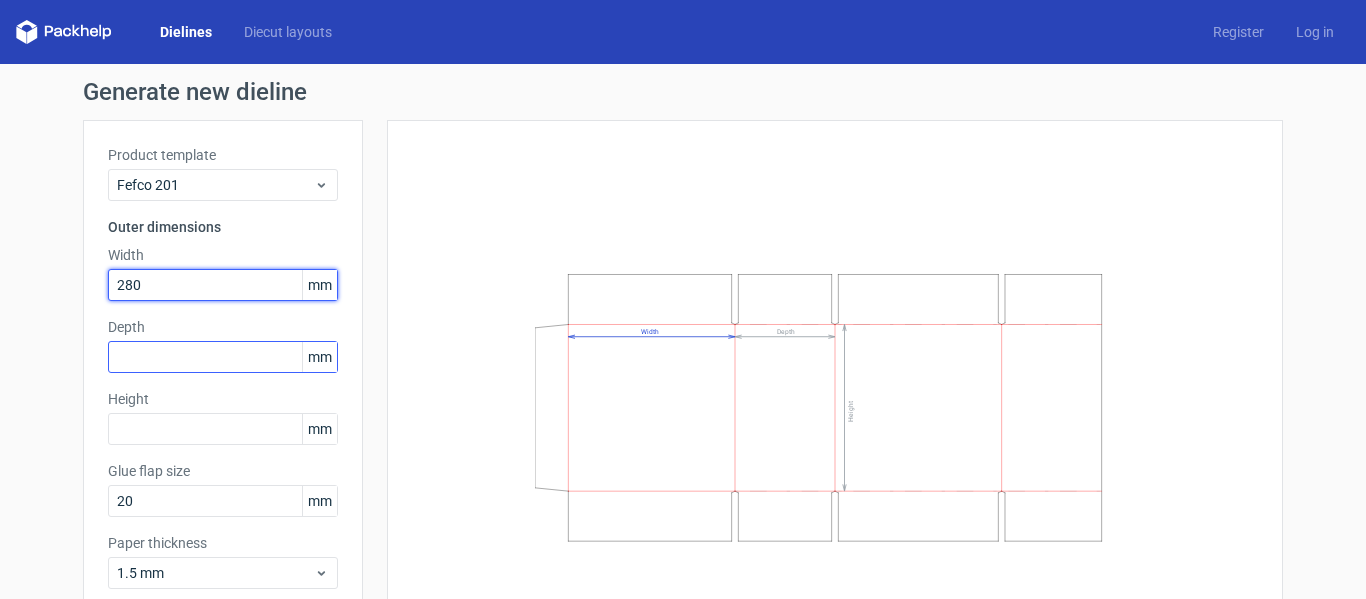 type on "280" 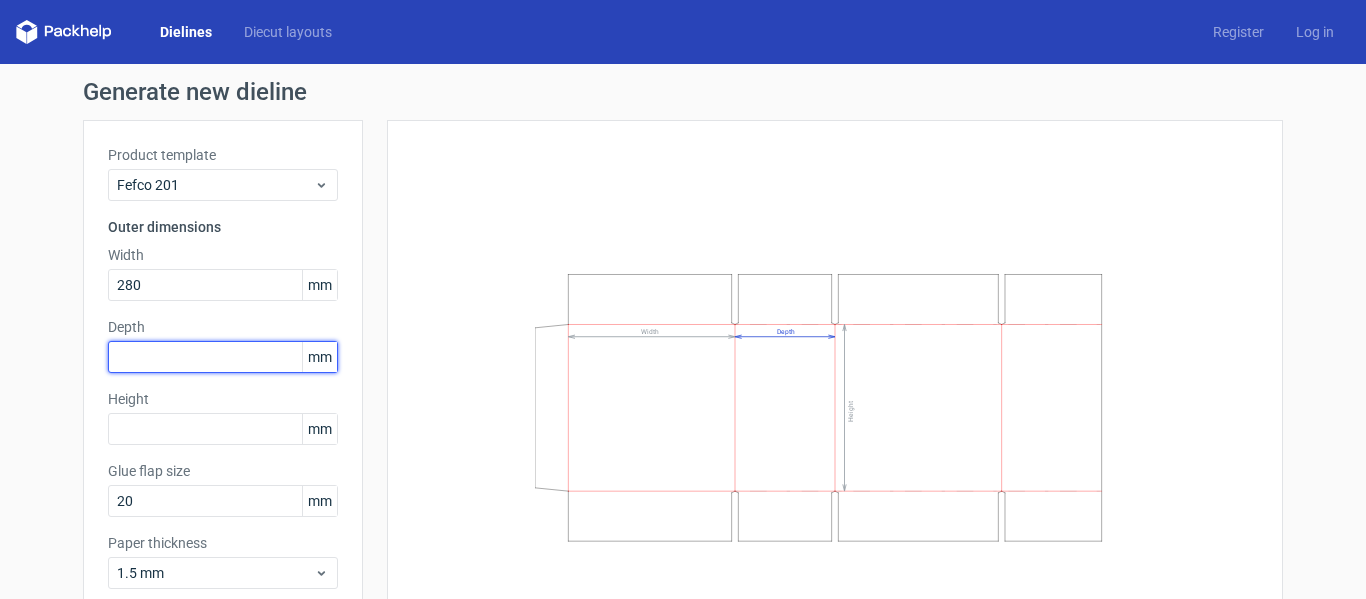 click at bounding box center (223, 357) 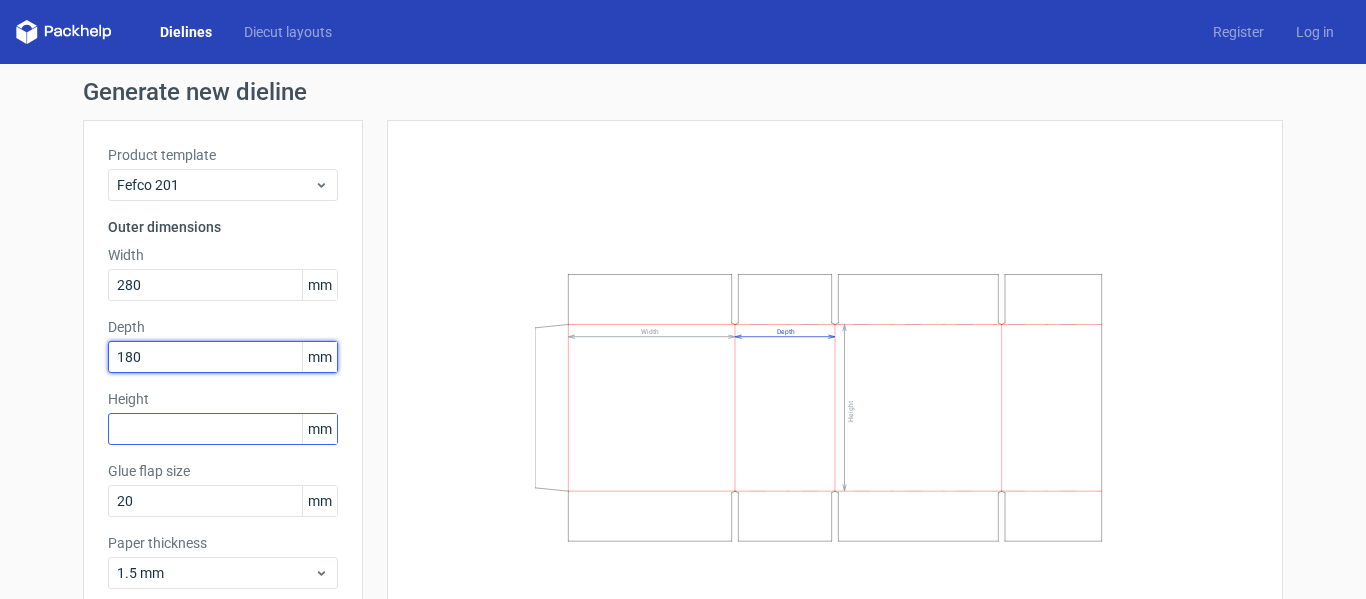 type on "180" 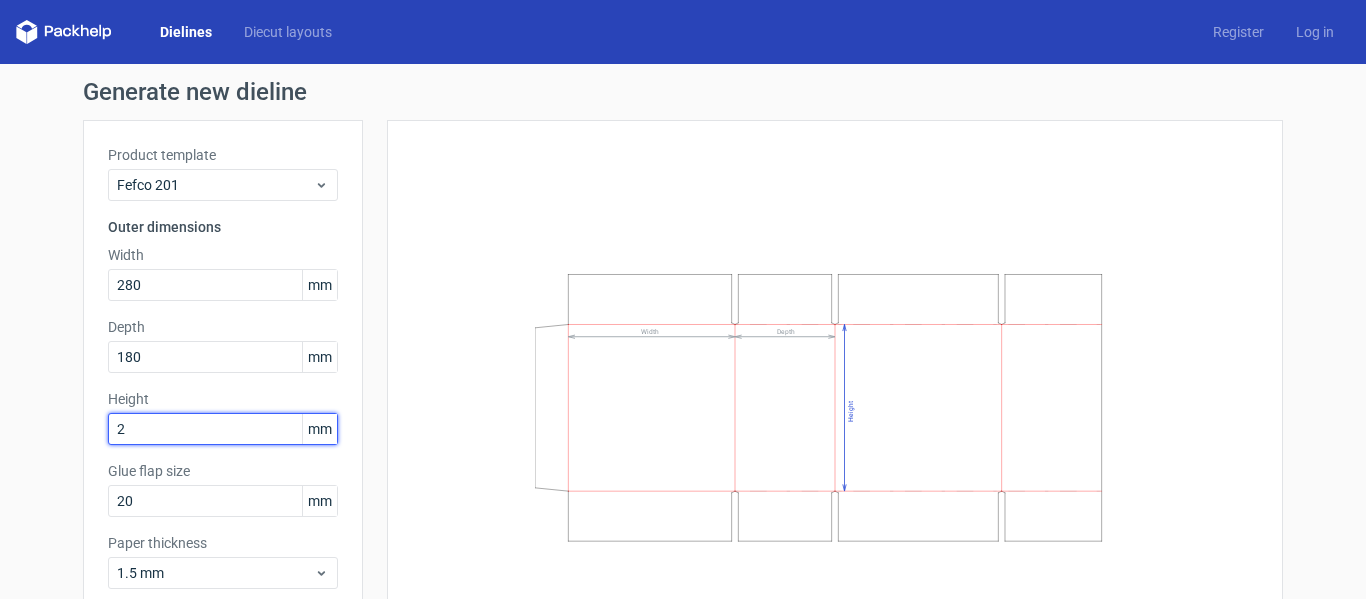 click on "2" at bounding box center (223, 429) 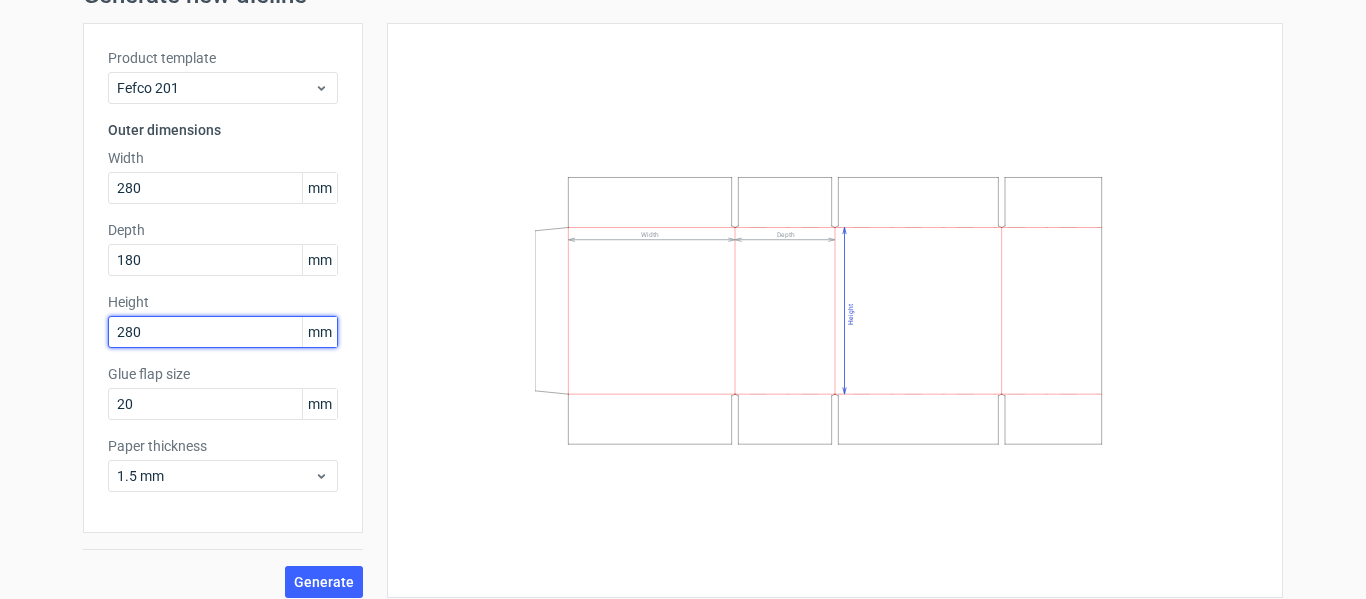scroll, scrollTop: 99, scrollLeft: 0, axis: vertical 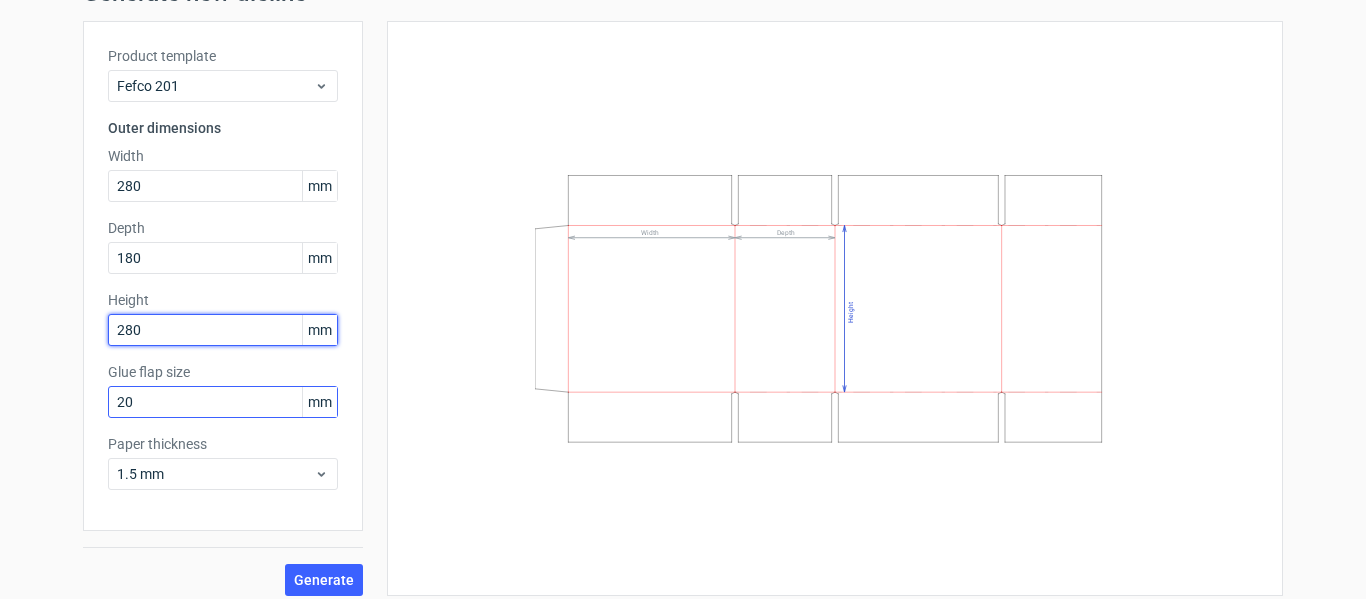 type on "280" 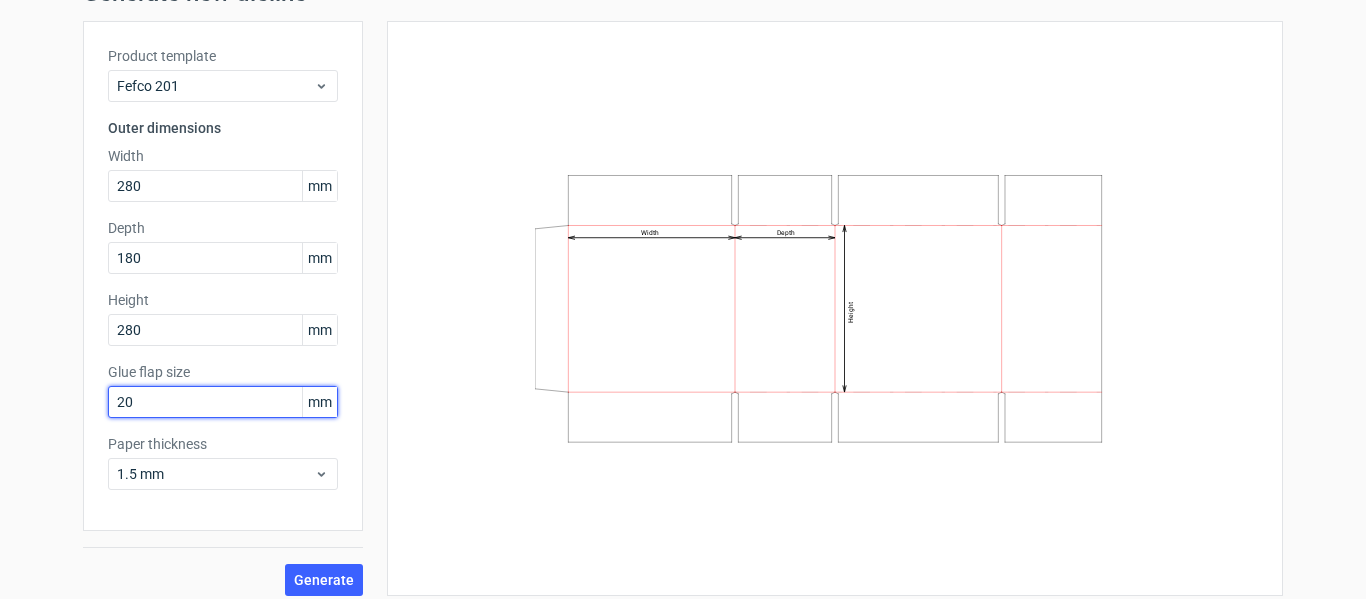 click on "20" at bounding box center [223, 402] 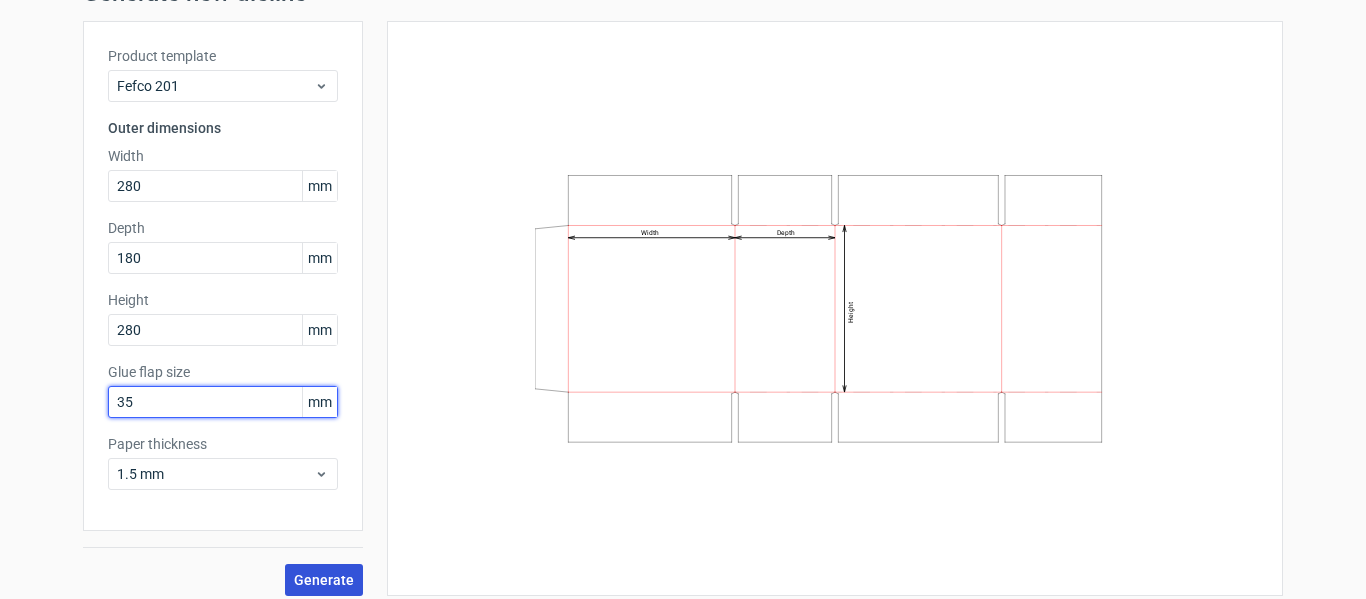 type on "[NUMBER]" 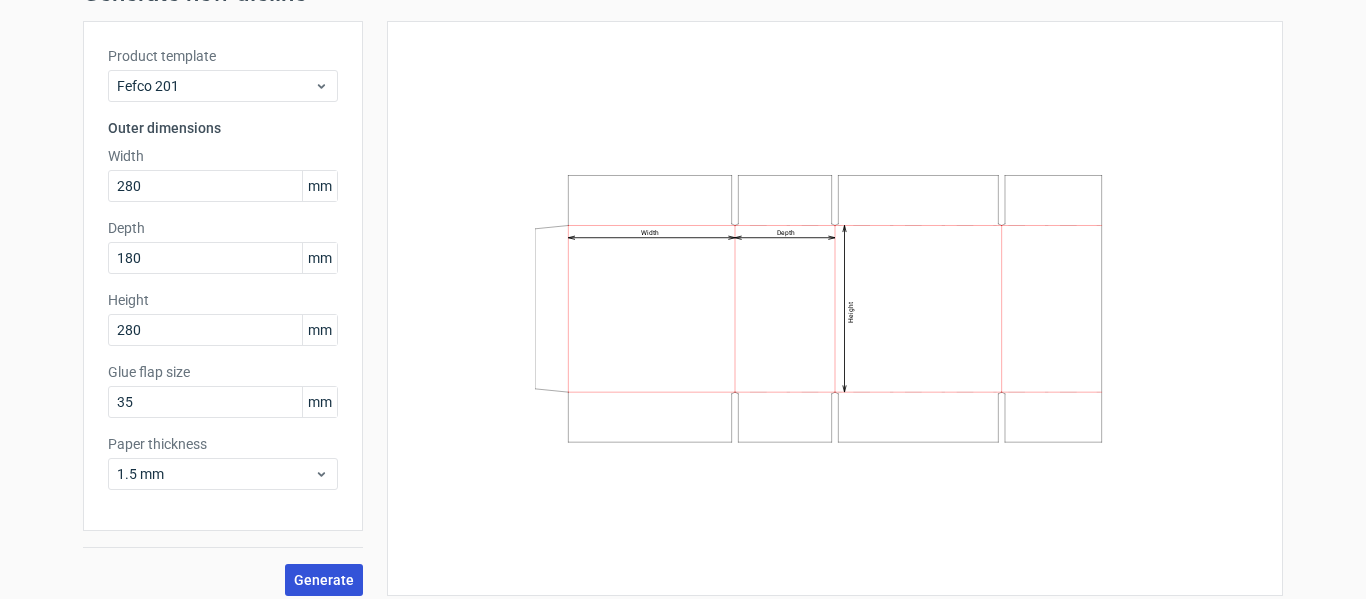 click on "Generate" at bounding box center (324, 580) 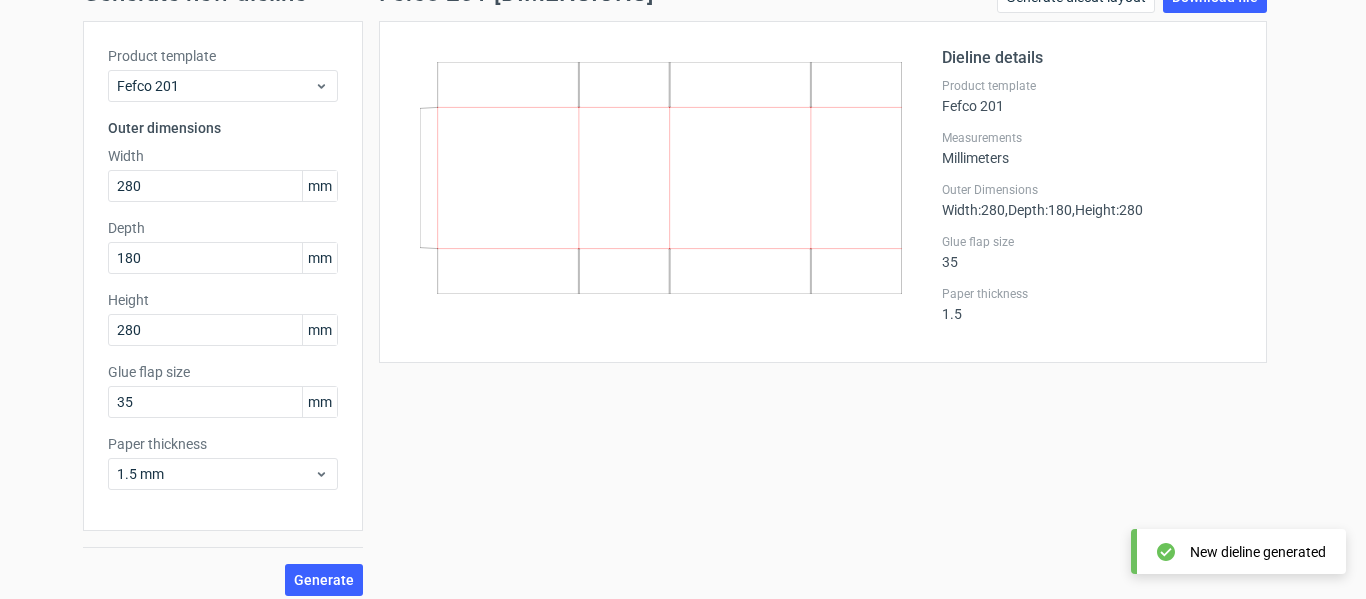 scroll, scrollTop: 0, scrollLeft: 0, axis: both 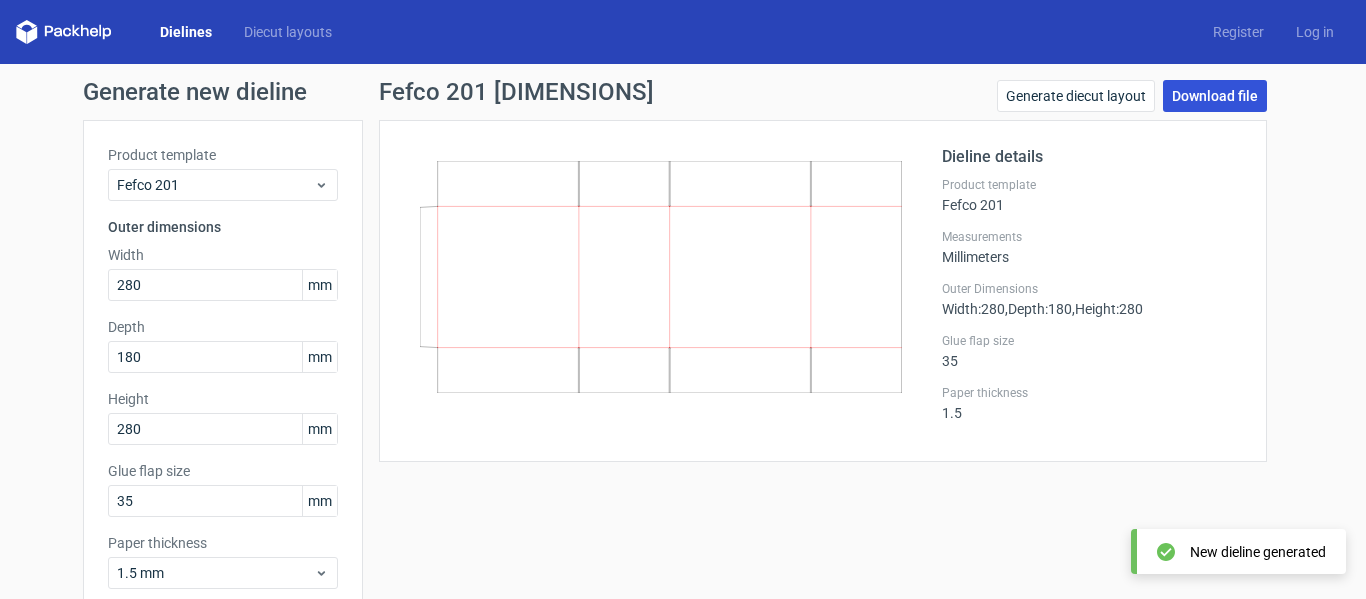 click on "Download file" at bounding box center (1215, 96) 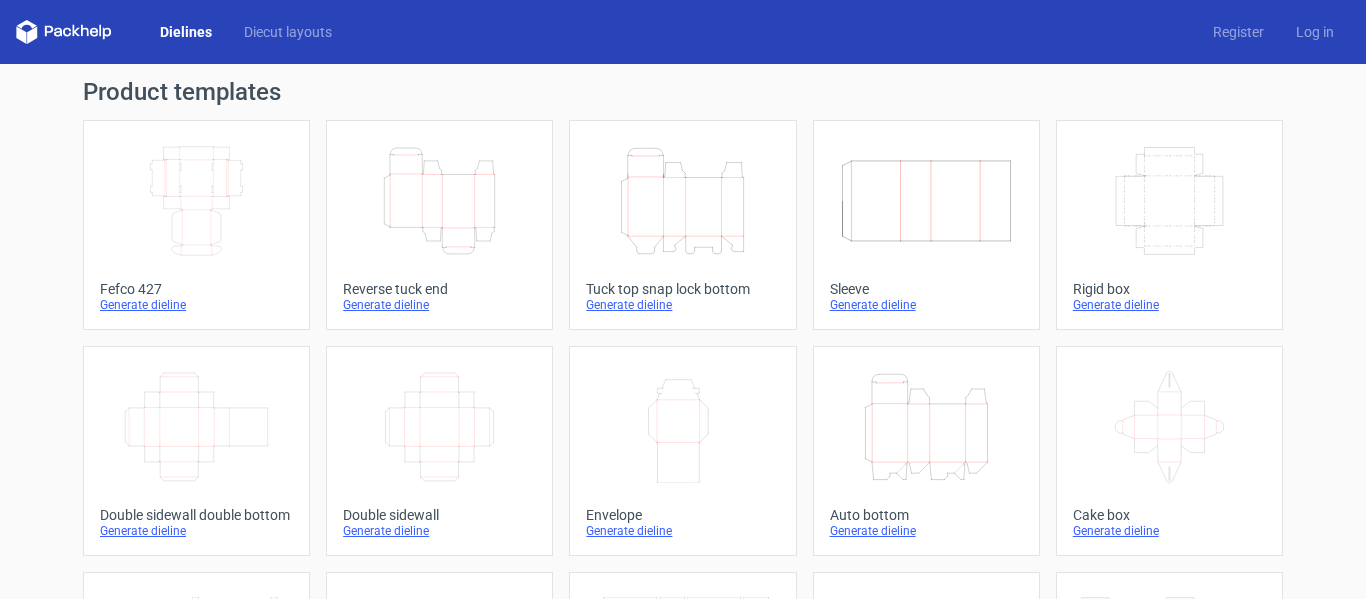 scroll, scrollTop: 0, scrollLeft: 0, axis: both 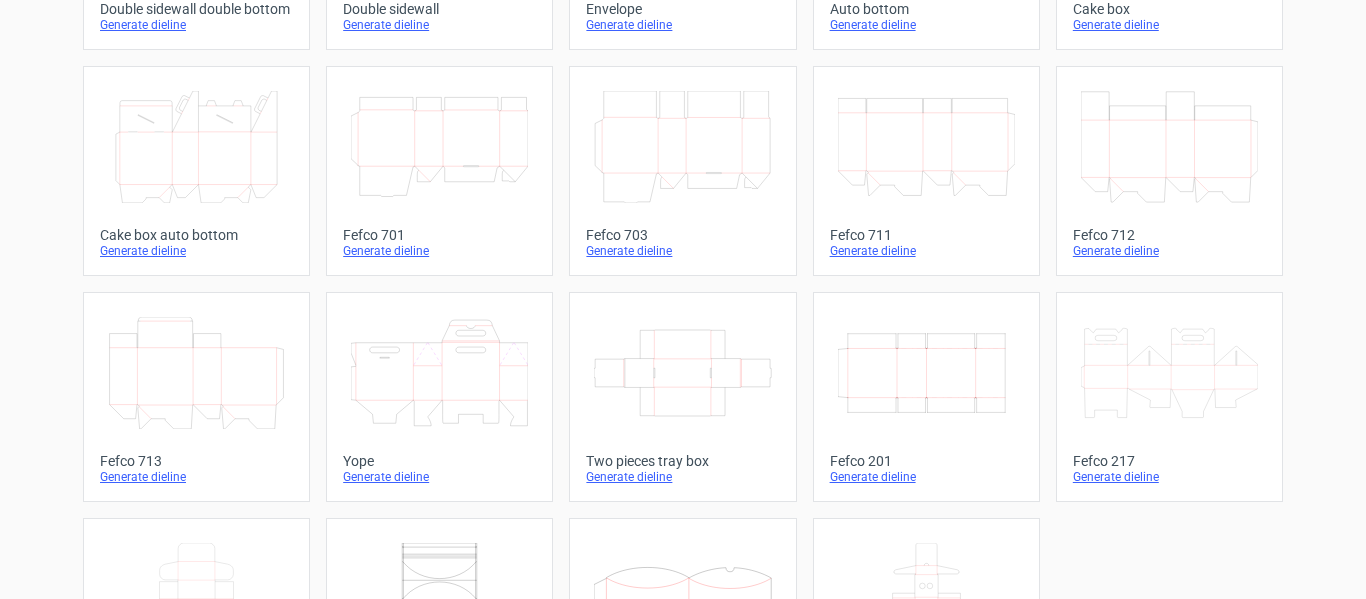 click on "Generate dieline" at bounding box center (926, 477) 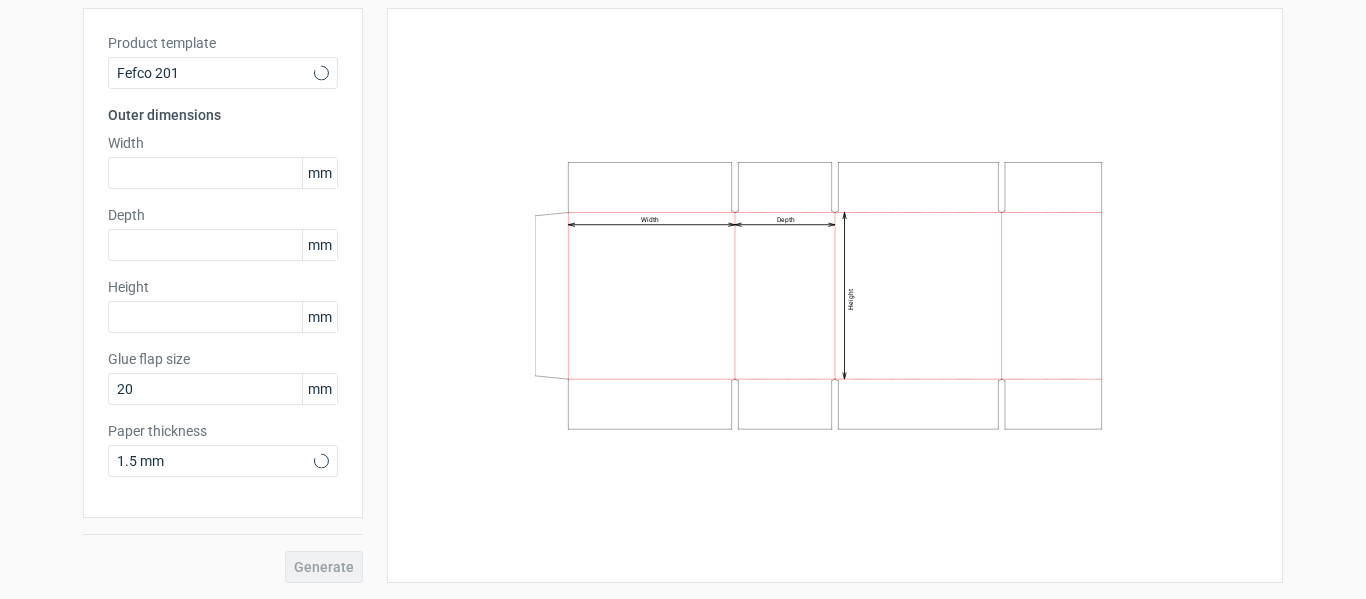 scroll, scrollTop: 0, scrollLeft: 0, axis: both 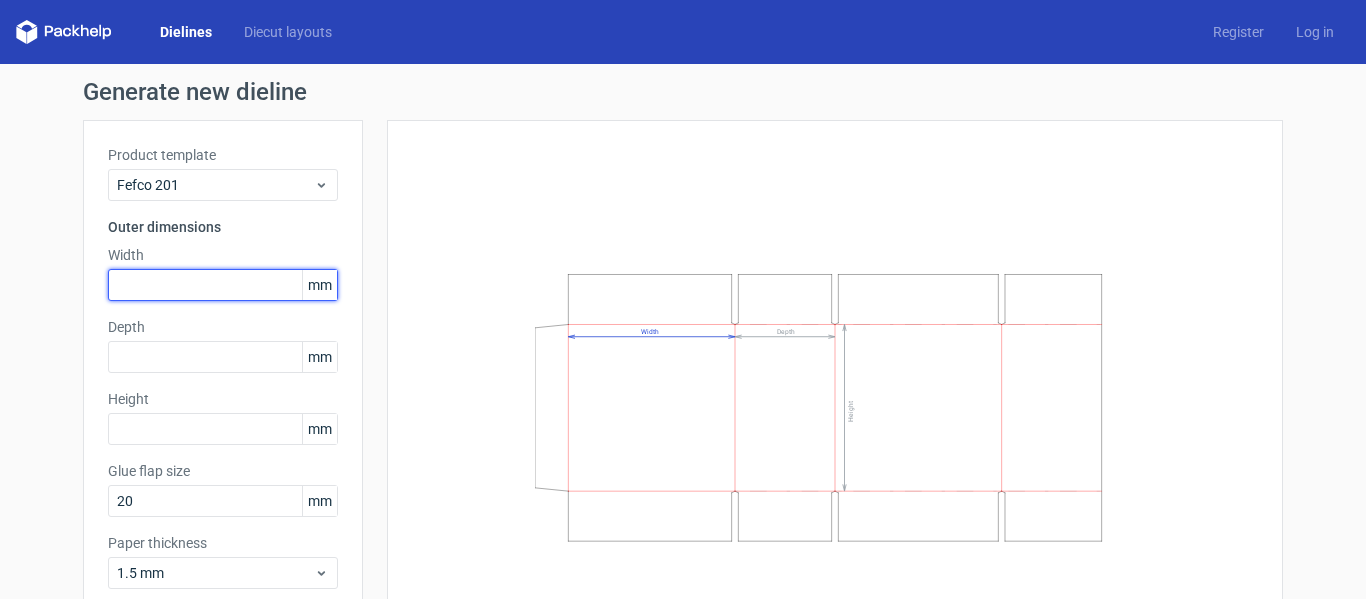 click at bounding box center [223, 285] 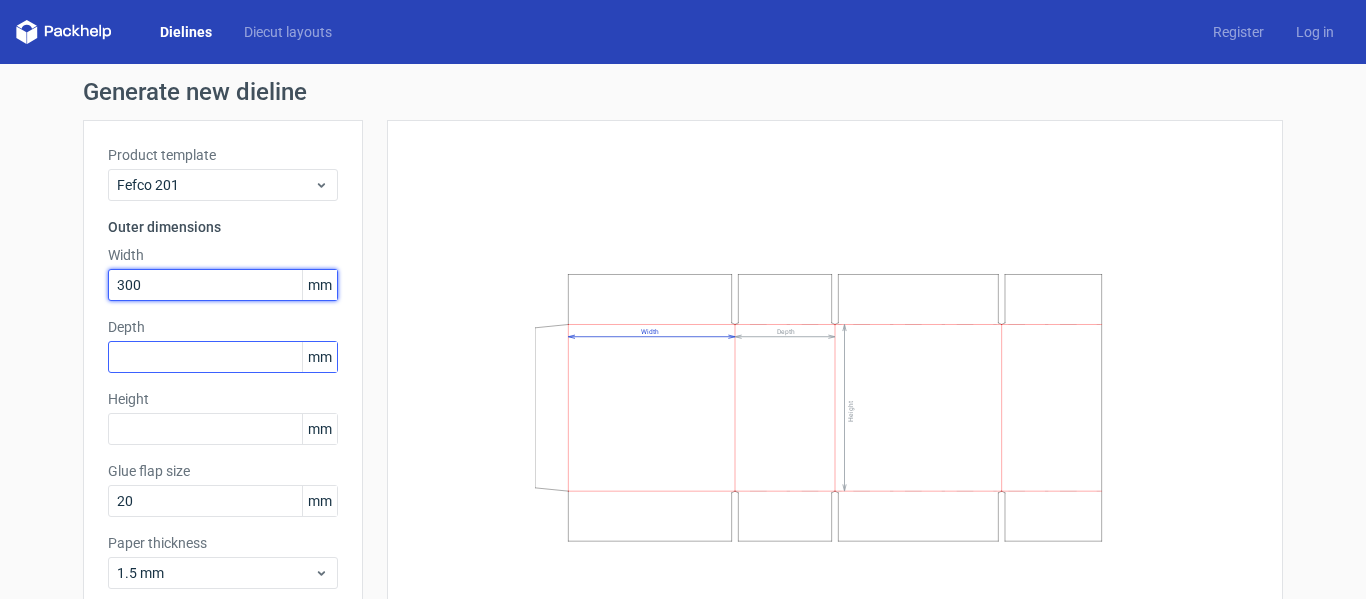 type on "[NUMBER]" 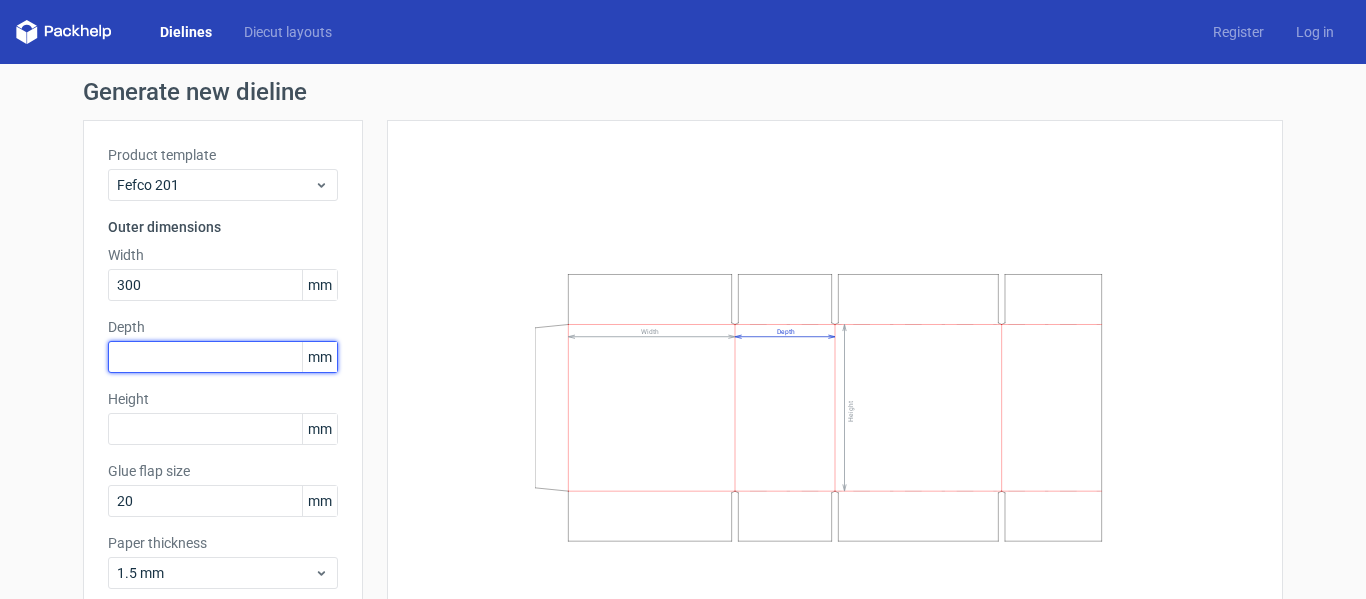 click at bounding box center (223, 357) 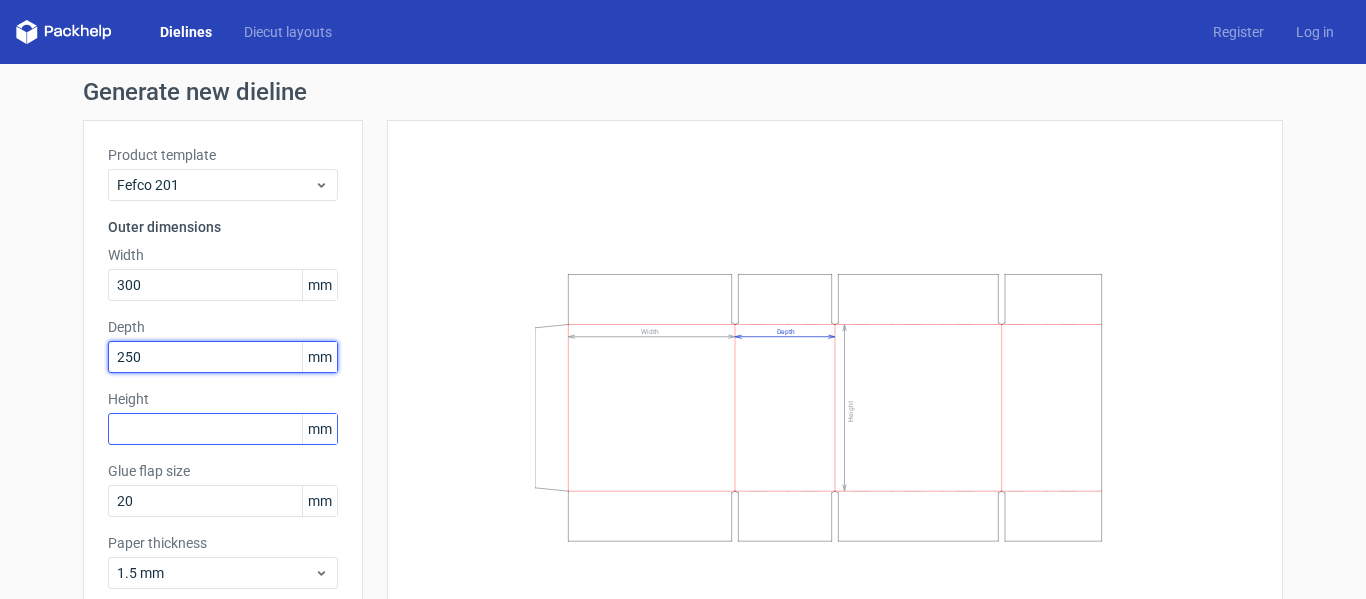 type on "250" 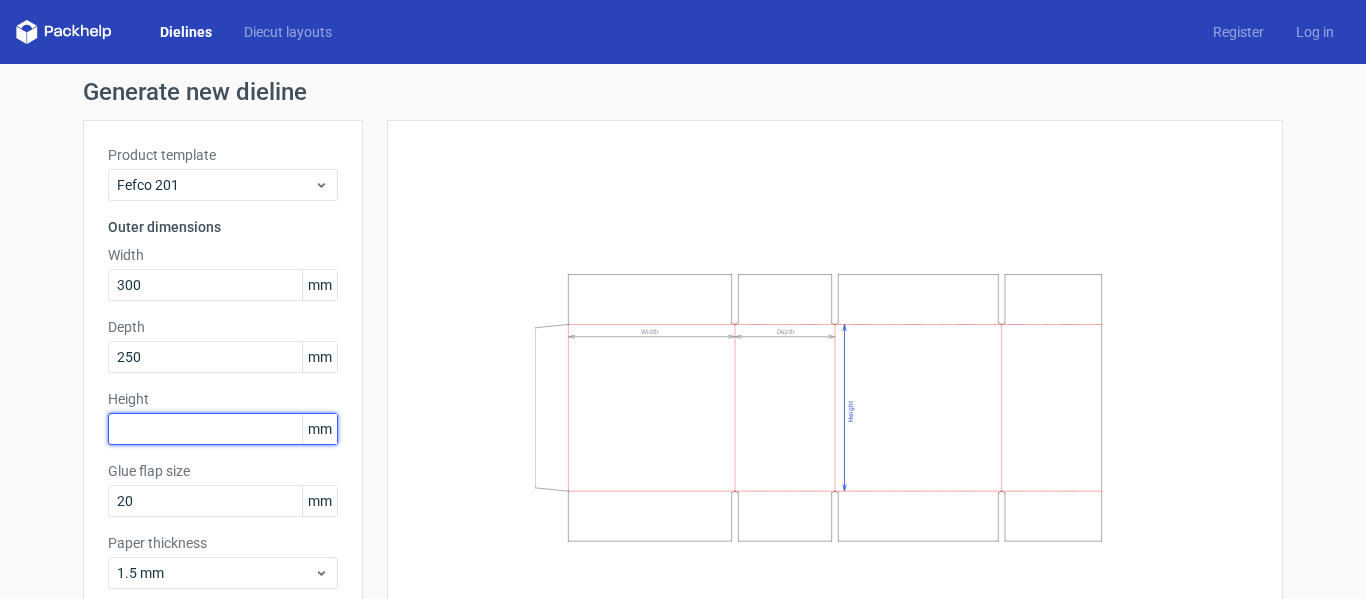 click at bounding box center [223, 429] 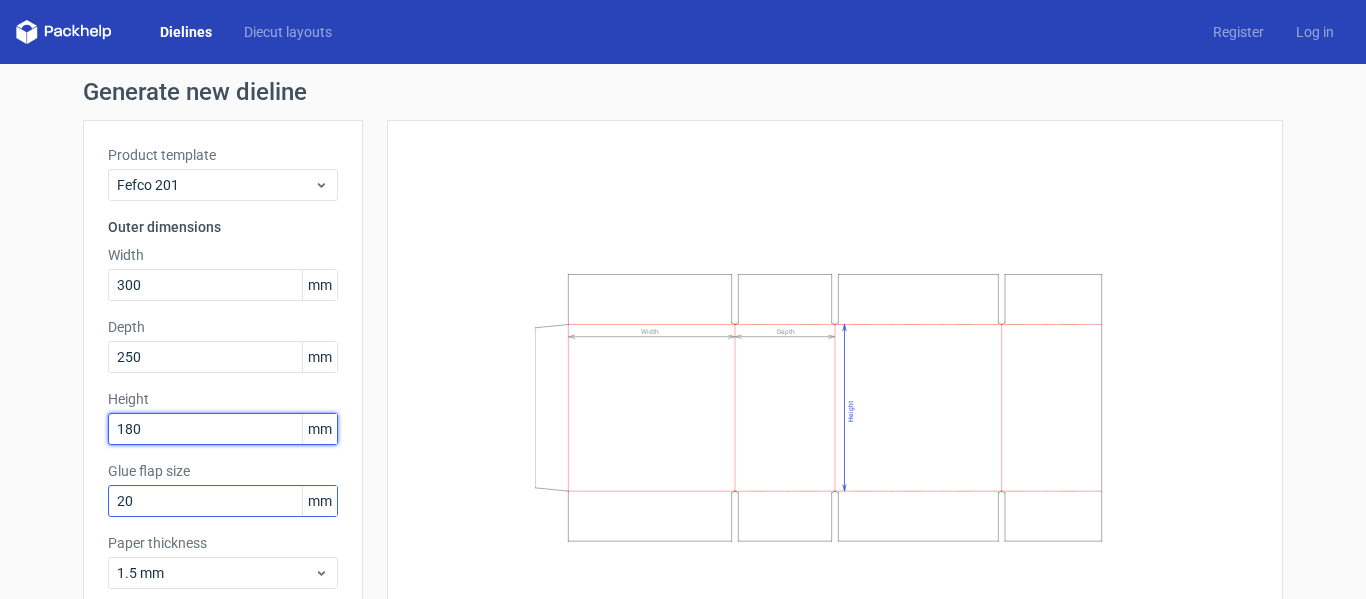 type on "180" 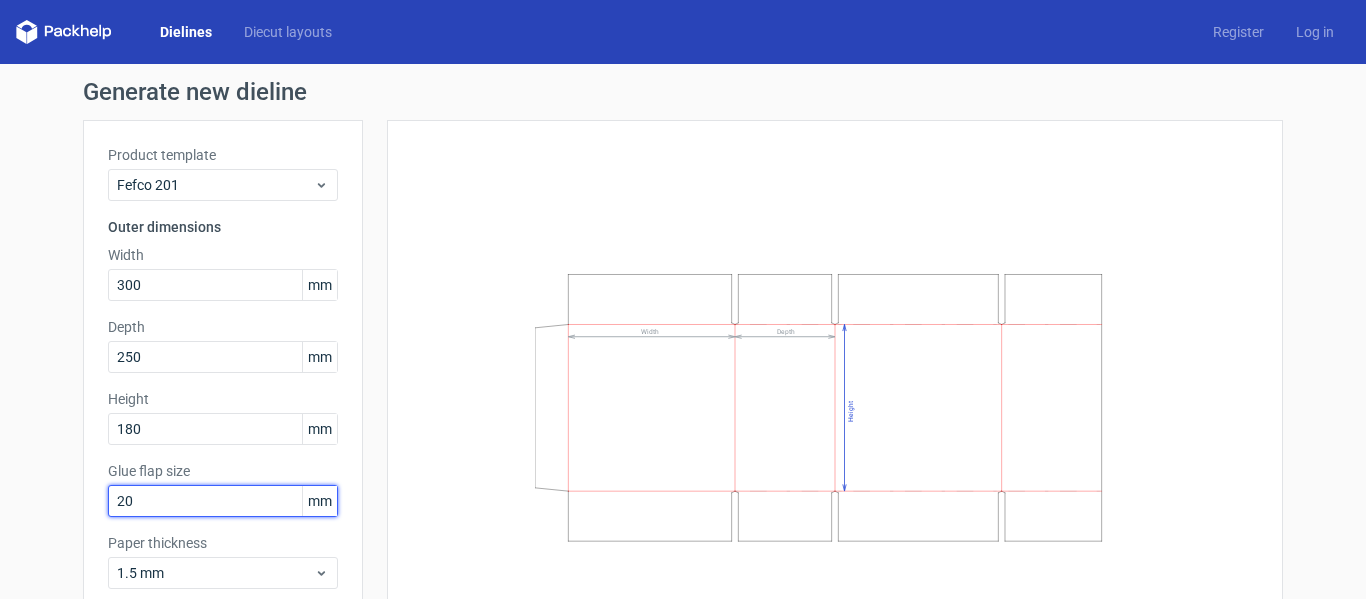 click on "20" at bounding box center [223, 501] 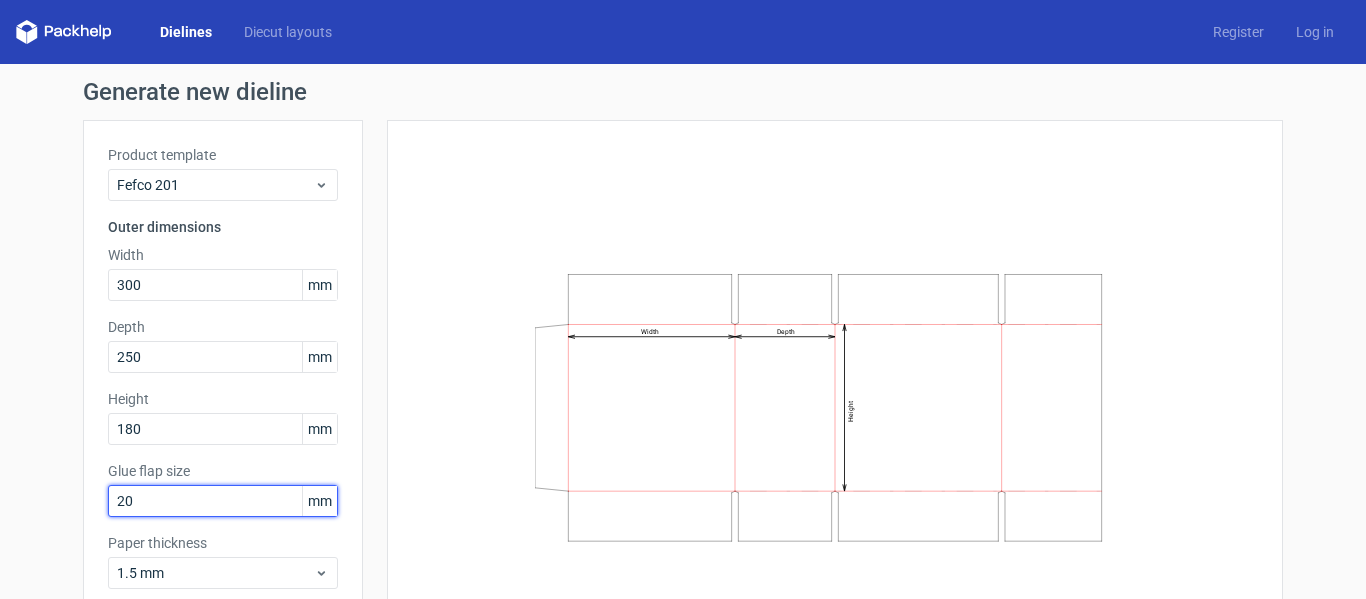 type on "2" 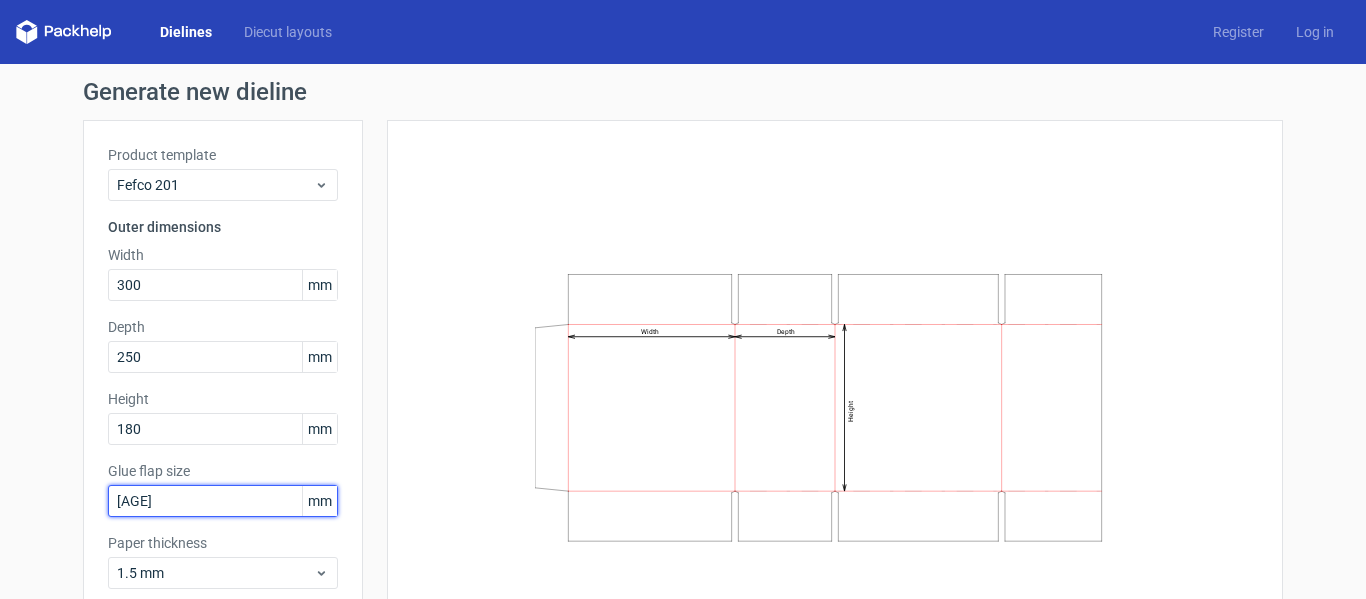 scroll, scrollTop: 112, scrollLeft: 0, axis: vertical 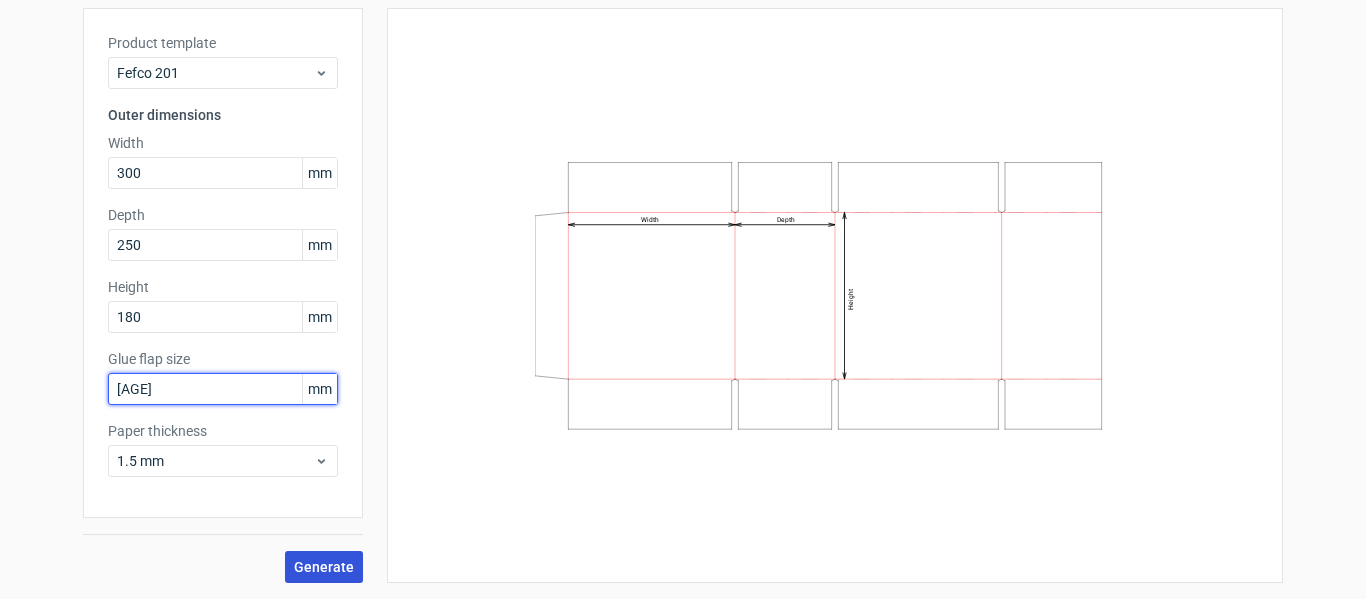 type on "[NUMBER]" 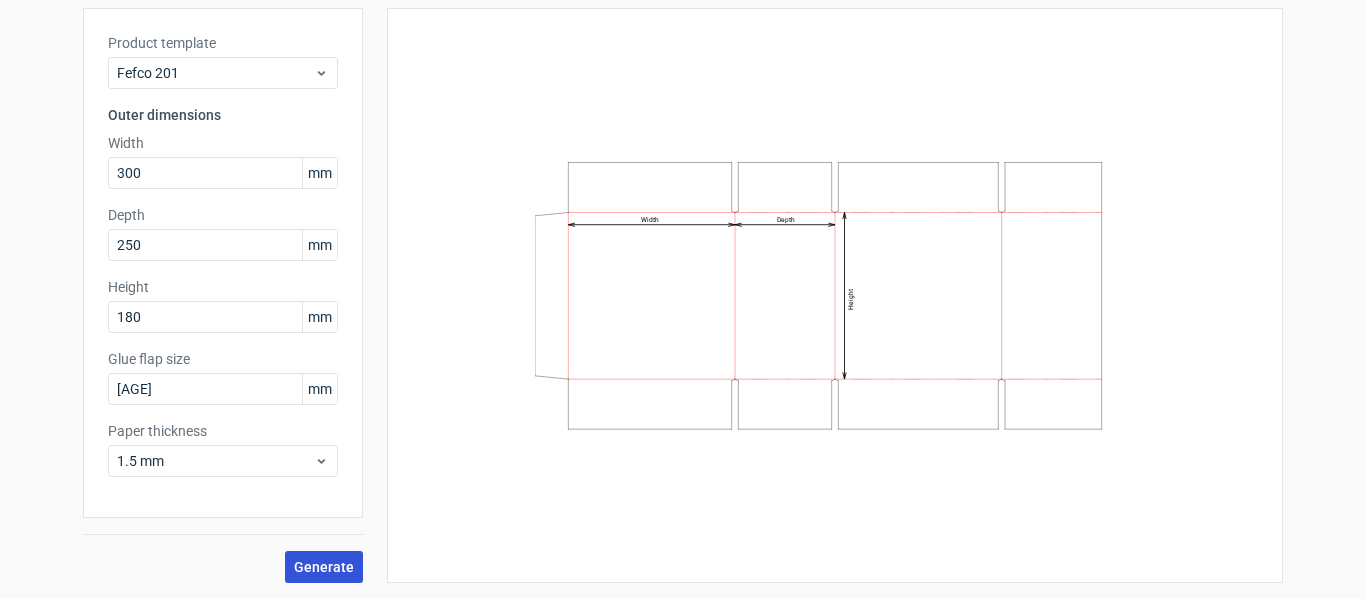click on "Generate" at bounding box center [324, 567] 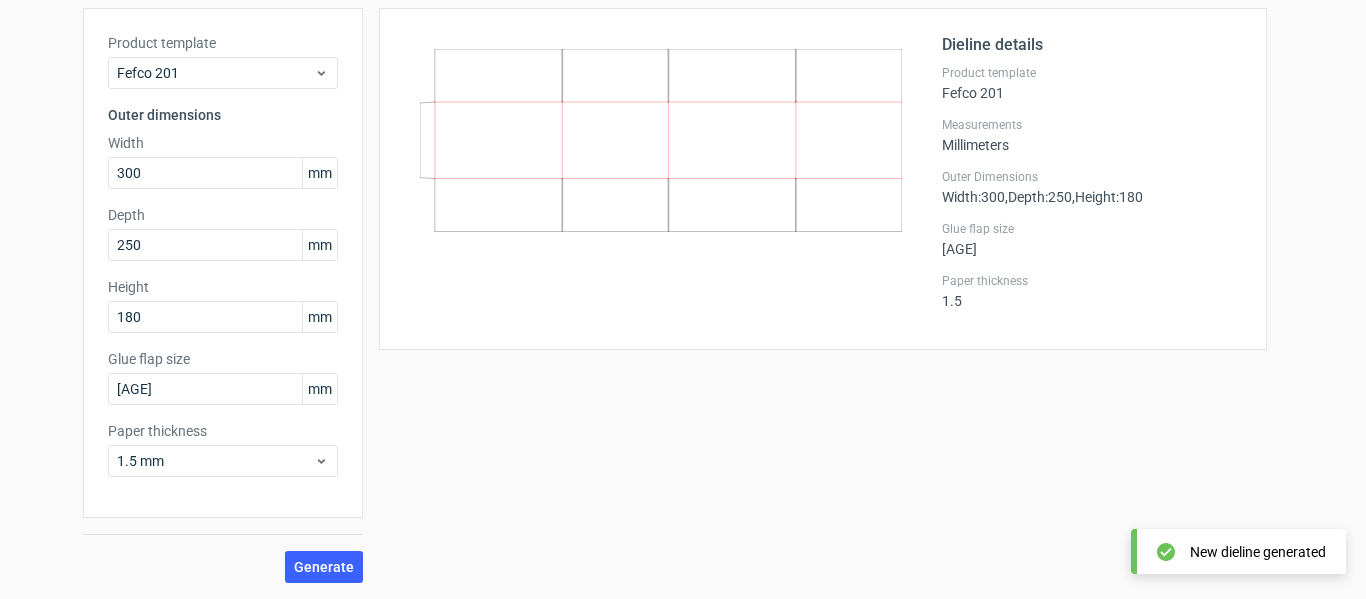 scroll, scrollTop: 0, scrollLeft: 0, axis: both 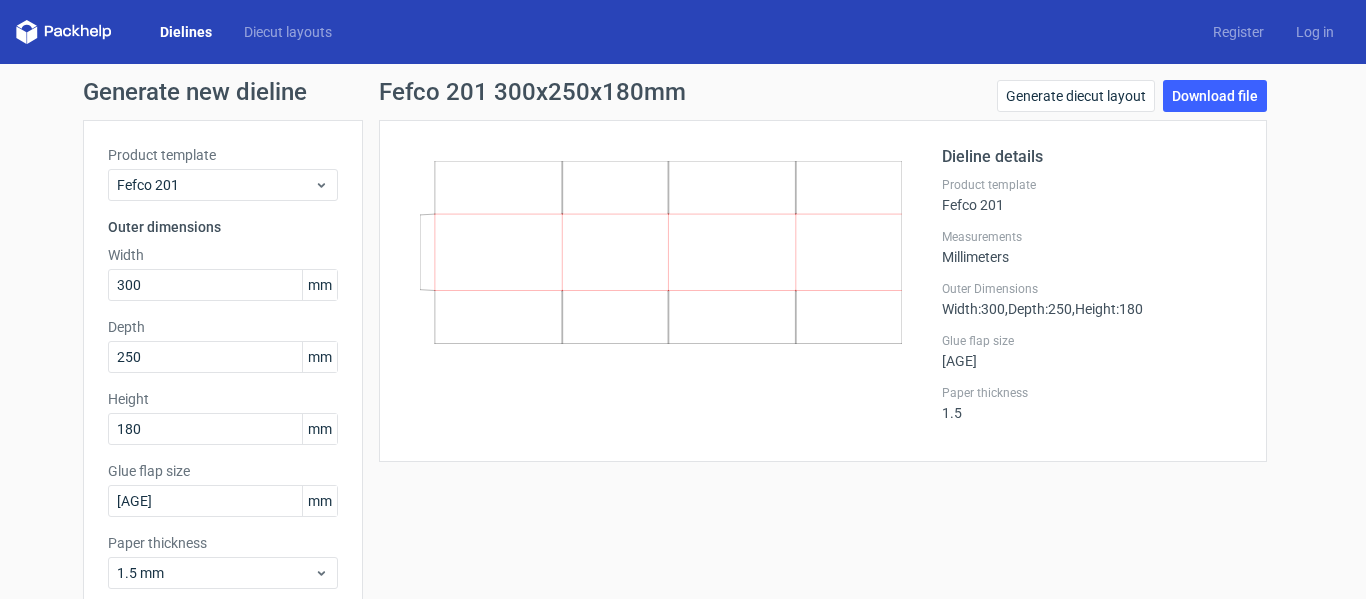click on "Dielines Diecut layouts Register Log in" at bounding box center (683, 32) 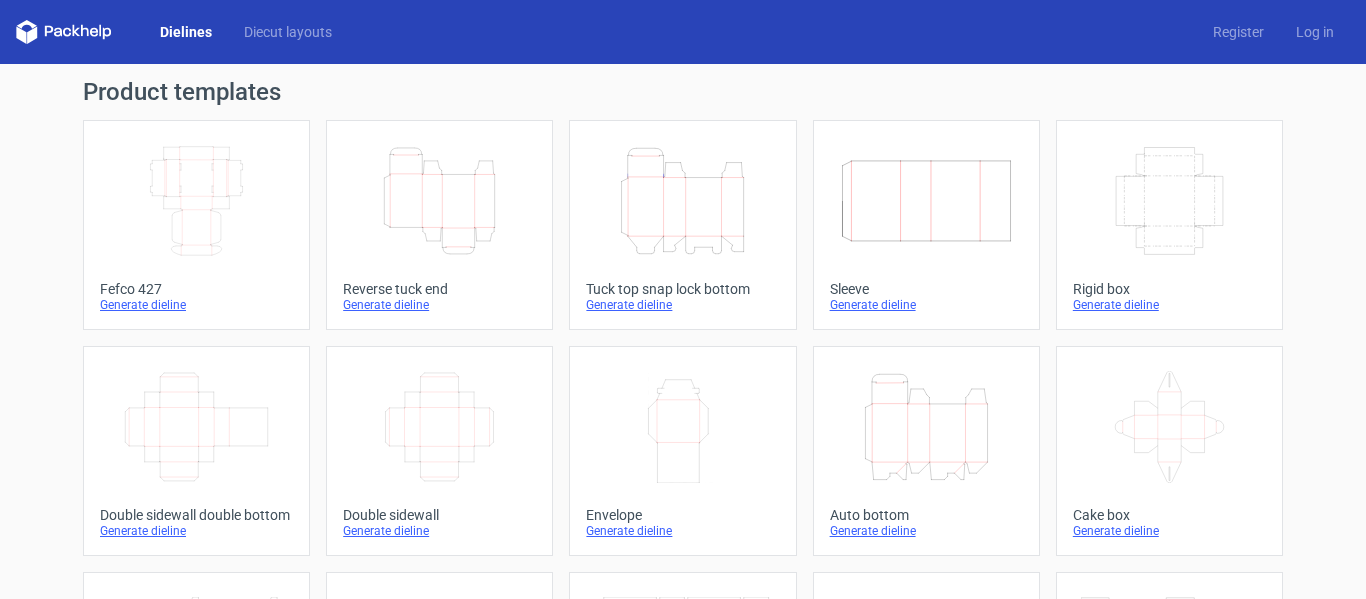 scroll, scrollTop: 0, scrollLeft: 0, axis: both 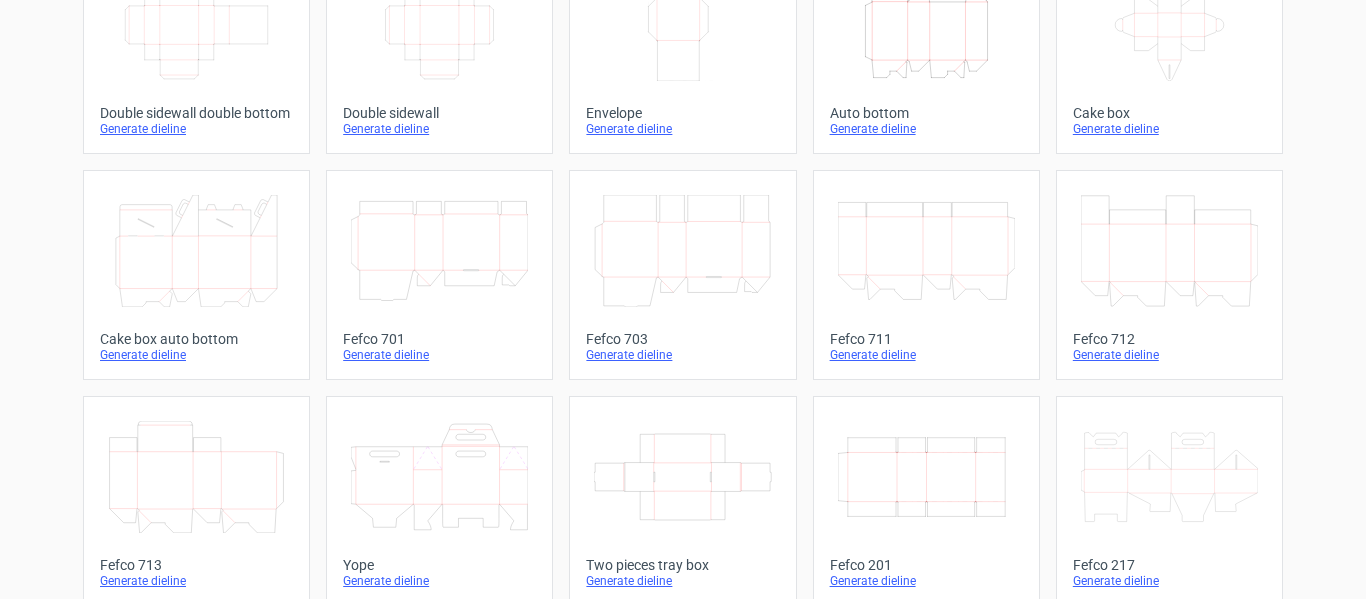 click on "Generate dieline" at bounding box center [926, 581] 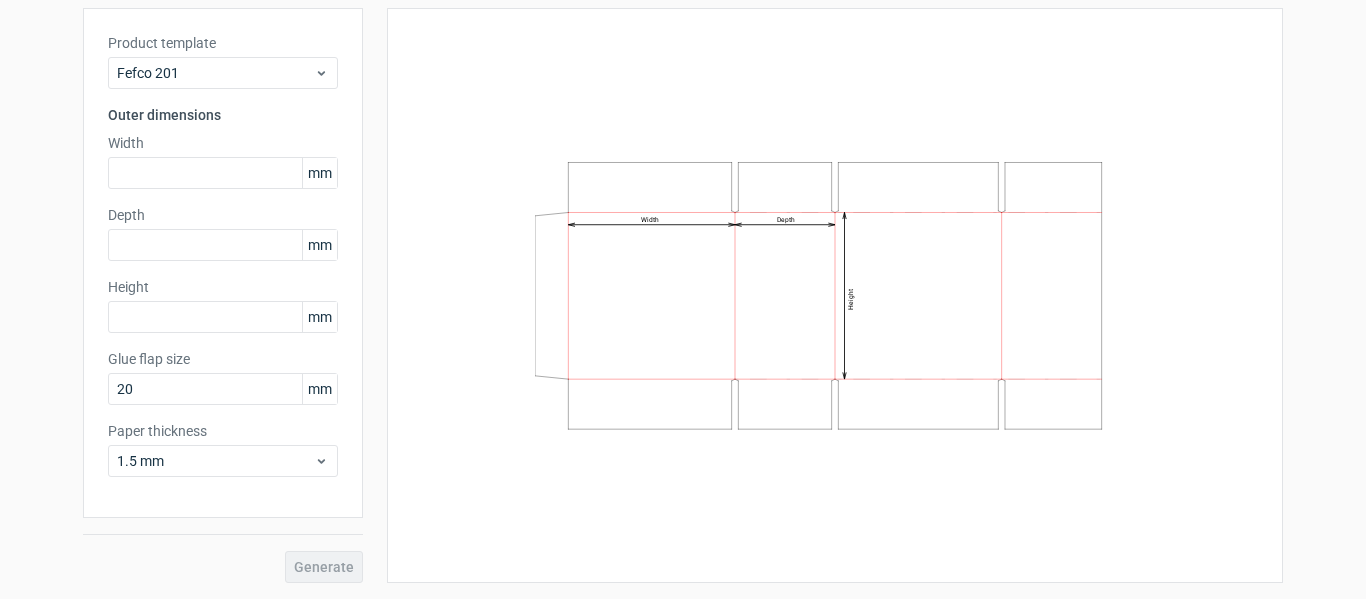 scroll, scrollTop: 0, scrollLeft: 0, axis: both 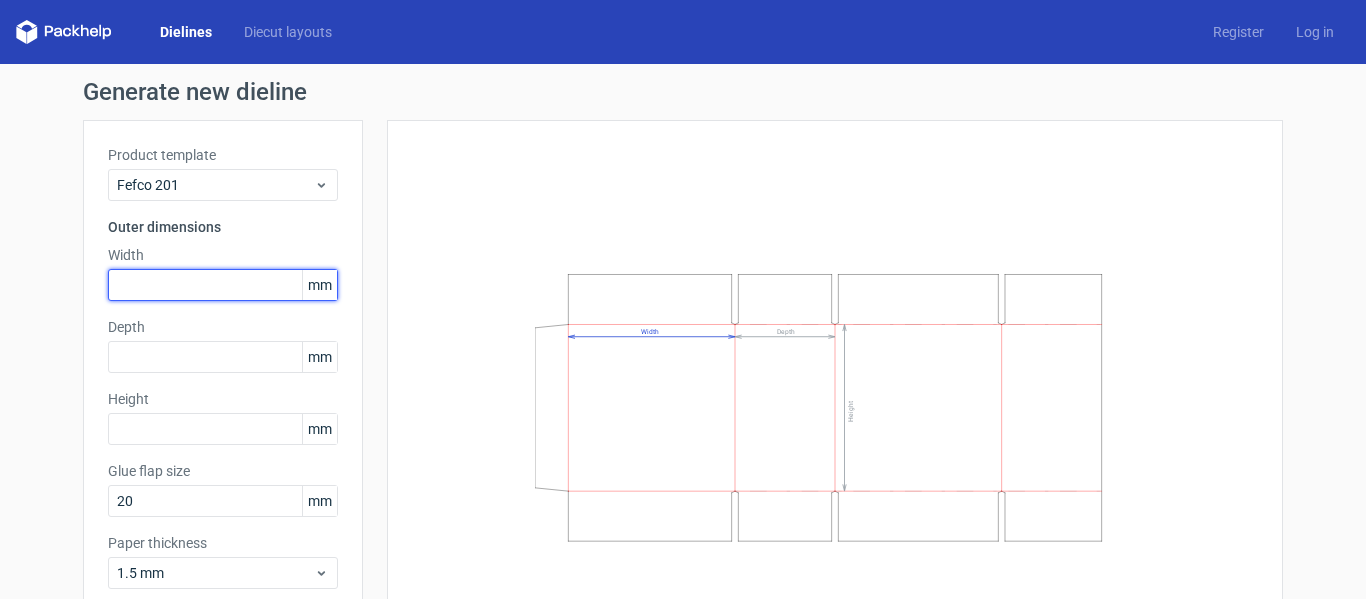 click at bounding box center [223, 285] 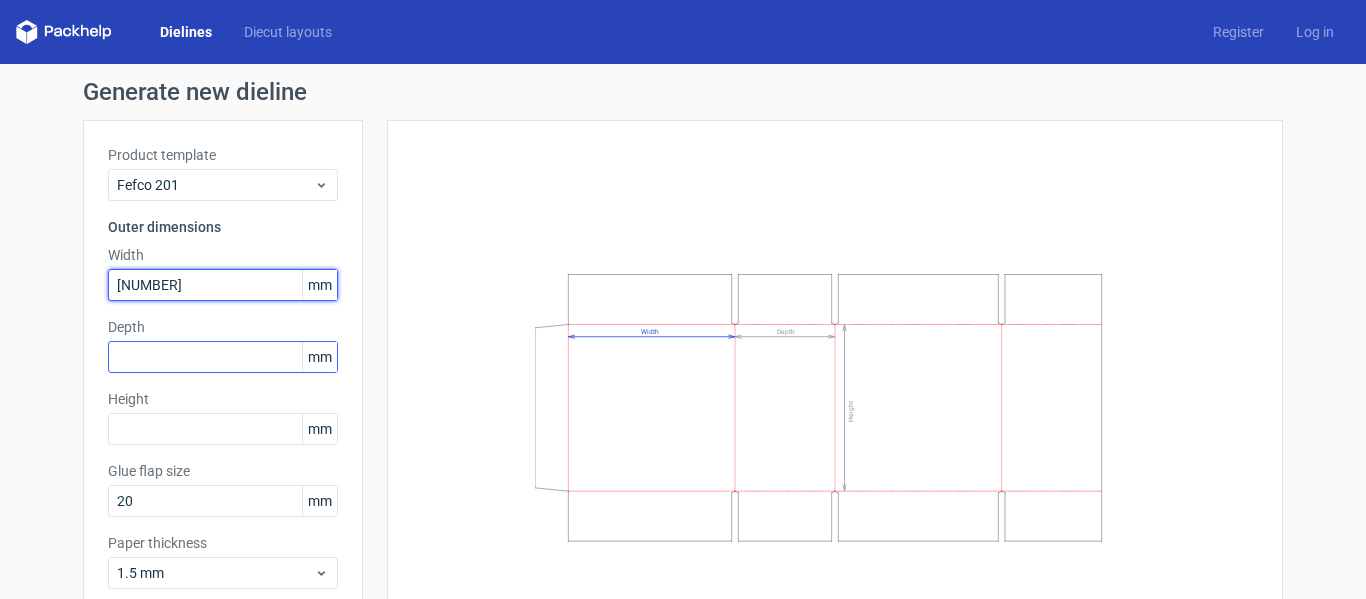 type on "[NUMBER]" 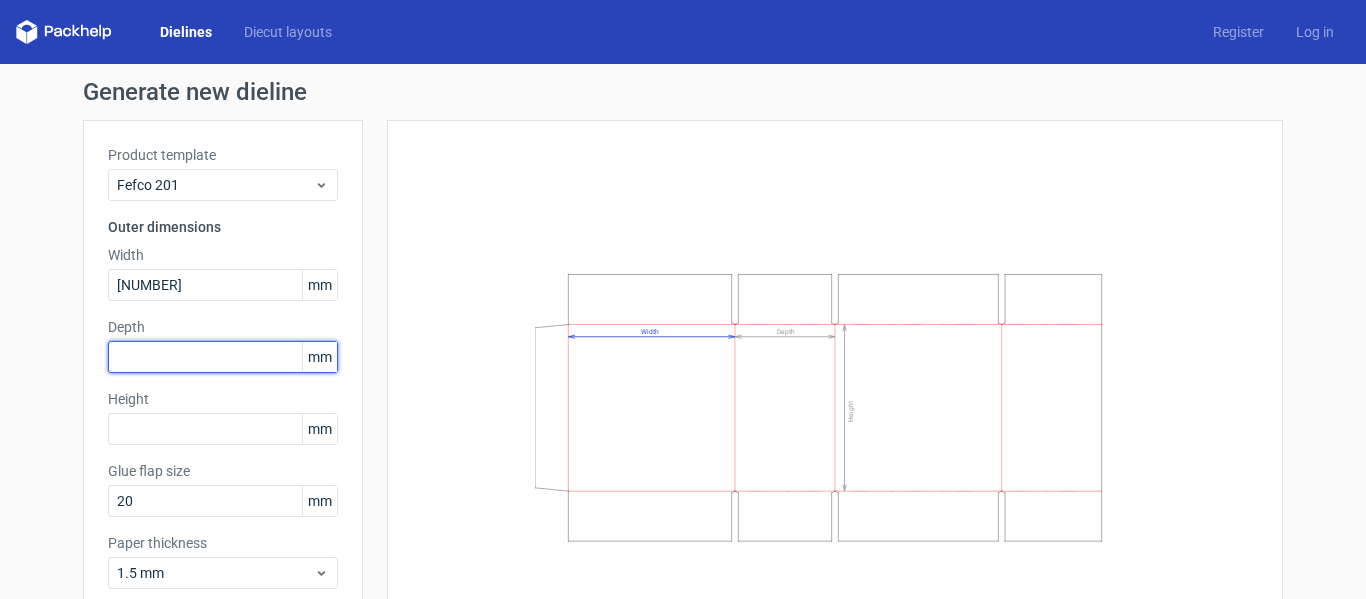 click at bounding box center (223, 357) 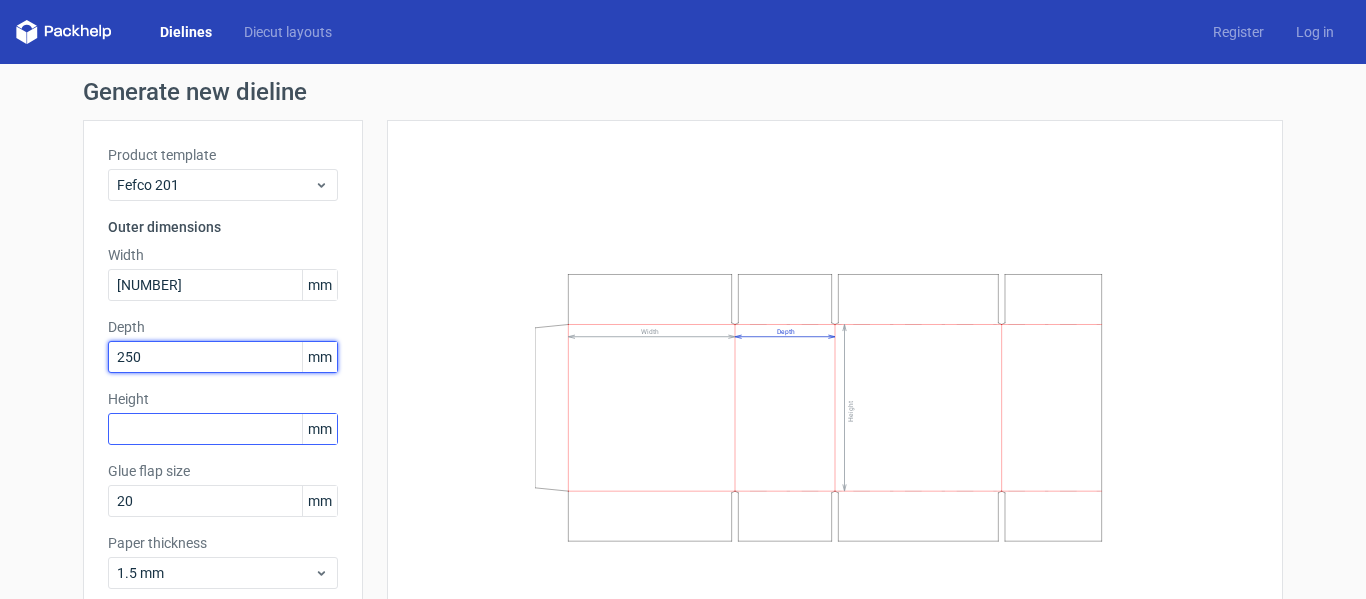type on "250" 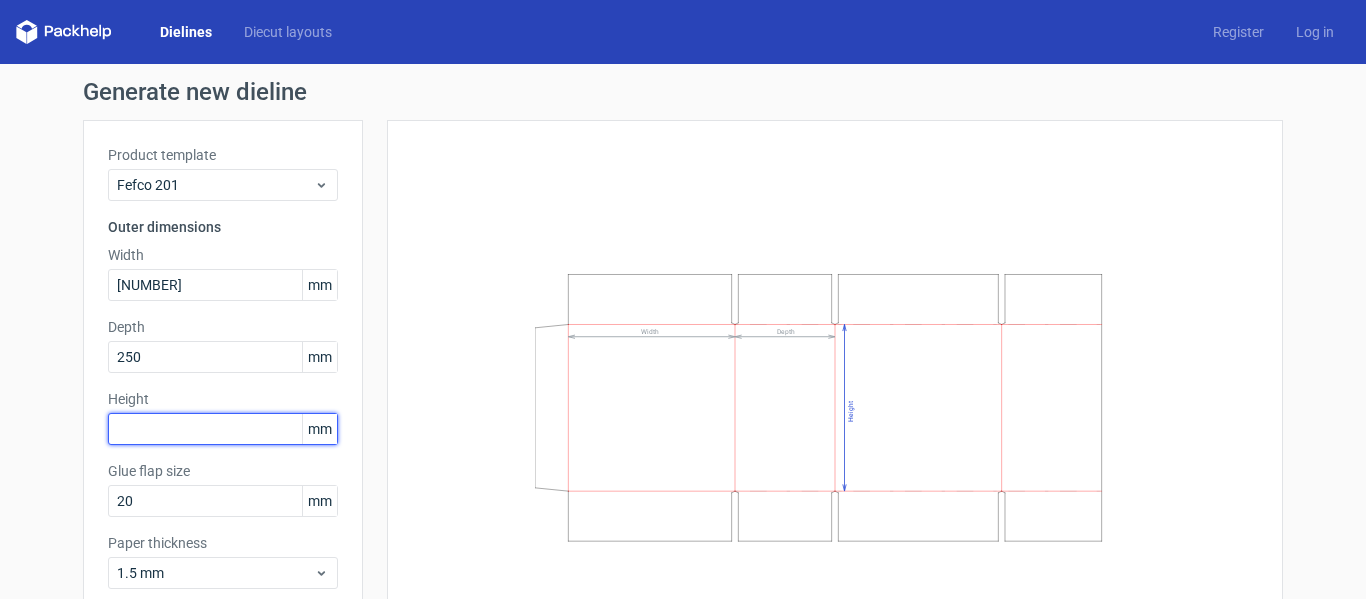 click at bounding box center (223, 429) 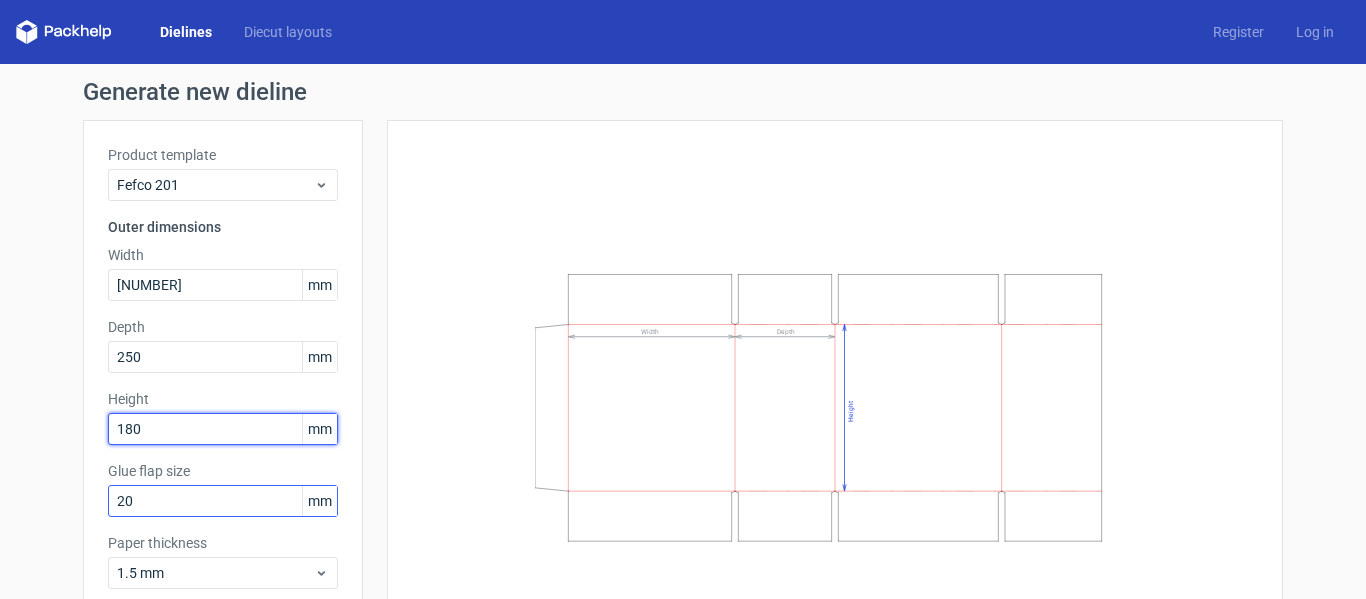 type on "180" 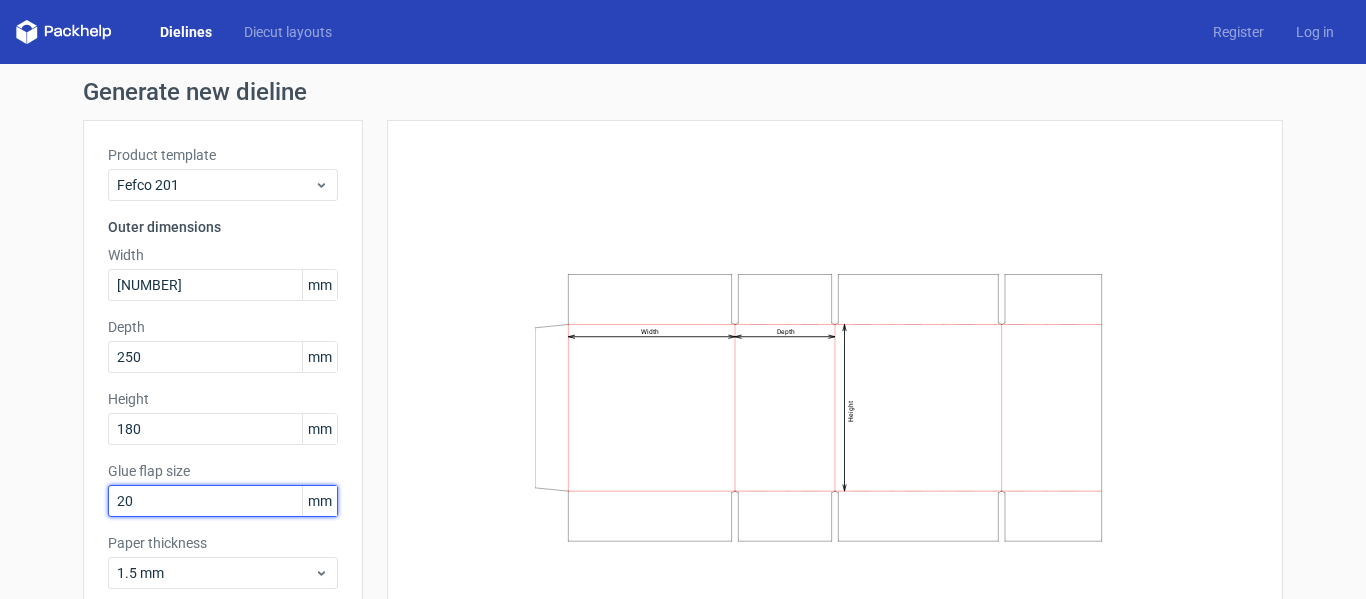 click on "20" at bounding box center (223, 501) 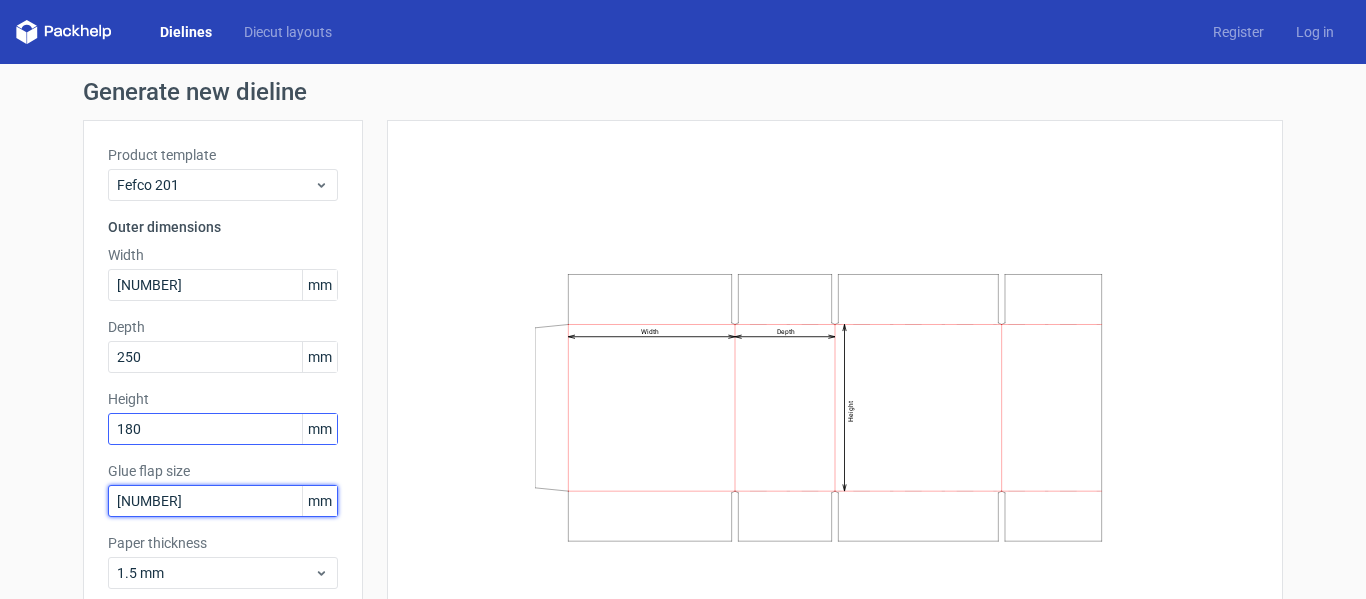 scroll, scrollTop: 112, scrollLeft: 0, axis: vertical 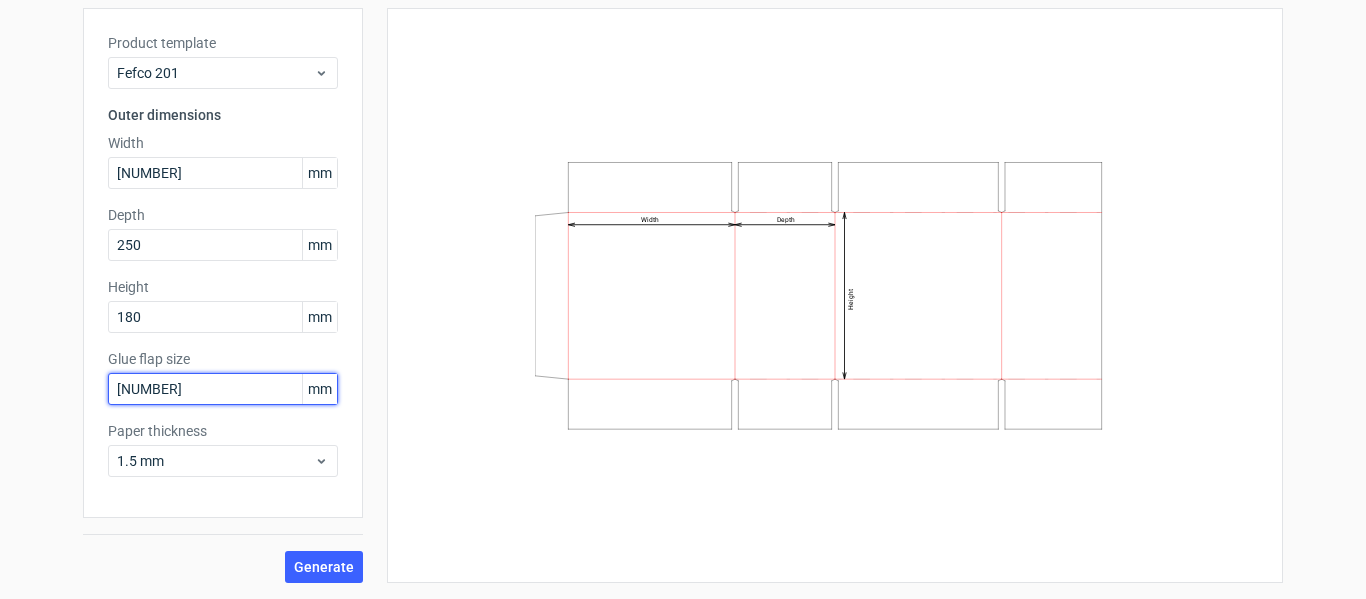 type on "[NUMBER]" 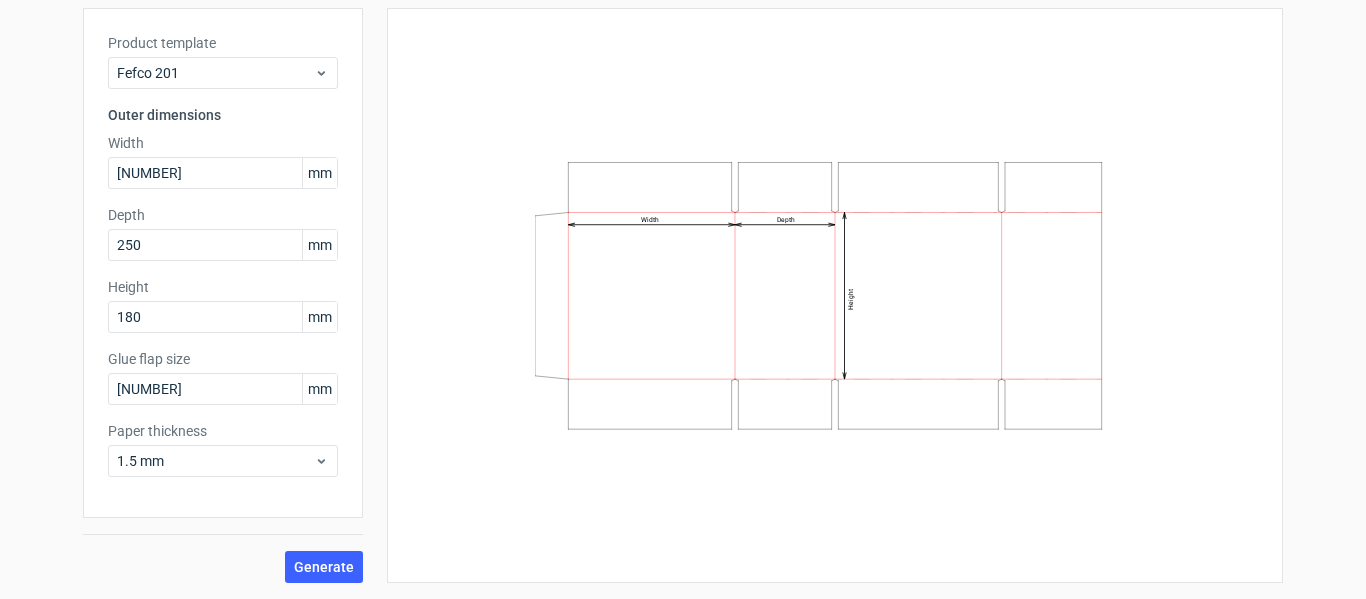 click on "Generate new dieline Product template Fefco 201 Outer dimensions Width [NUMBER] mm Depth [NUMBER] mm Height [NUMBER] mm Glue flap size [NUMBER] mm Paper thickness 1.5 mm Generate
Width
Depth
Height" at bounding box center (683, 275) 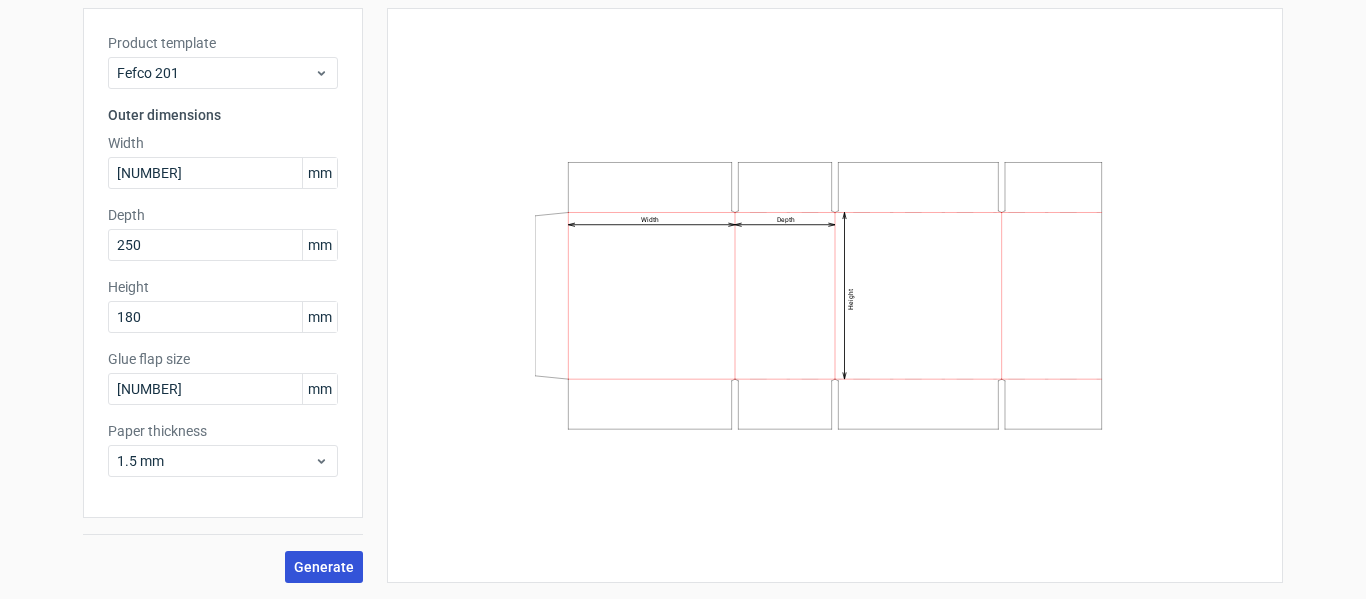 click on "Generate" at bounding box center [324, 567] 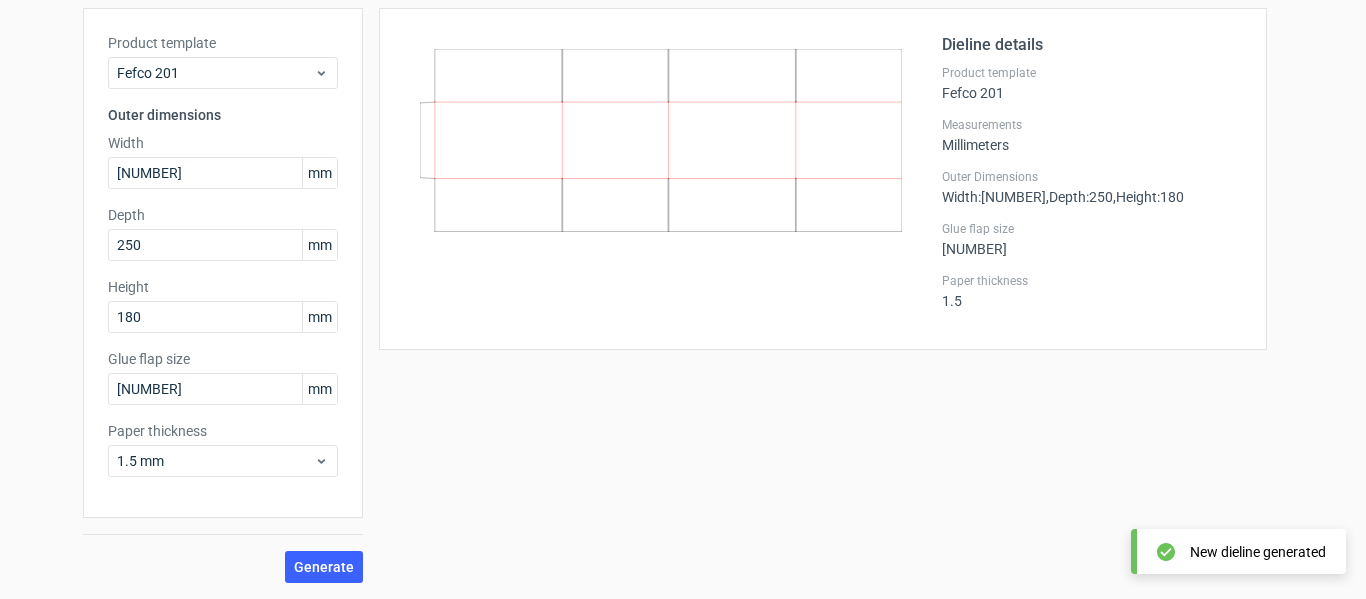 scroll, scrollTop: 0, scrollLeft: 0, axis: both 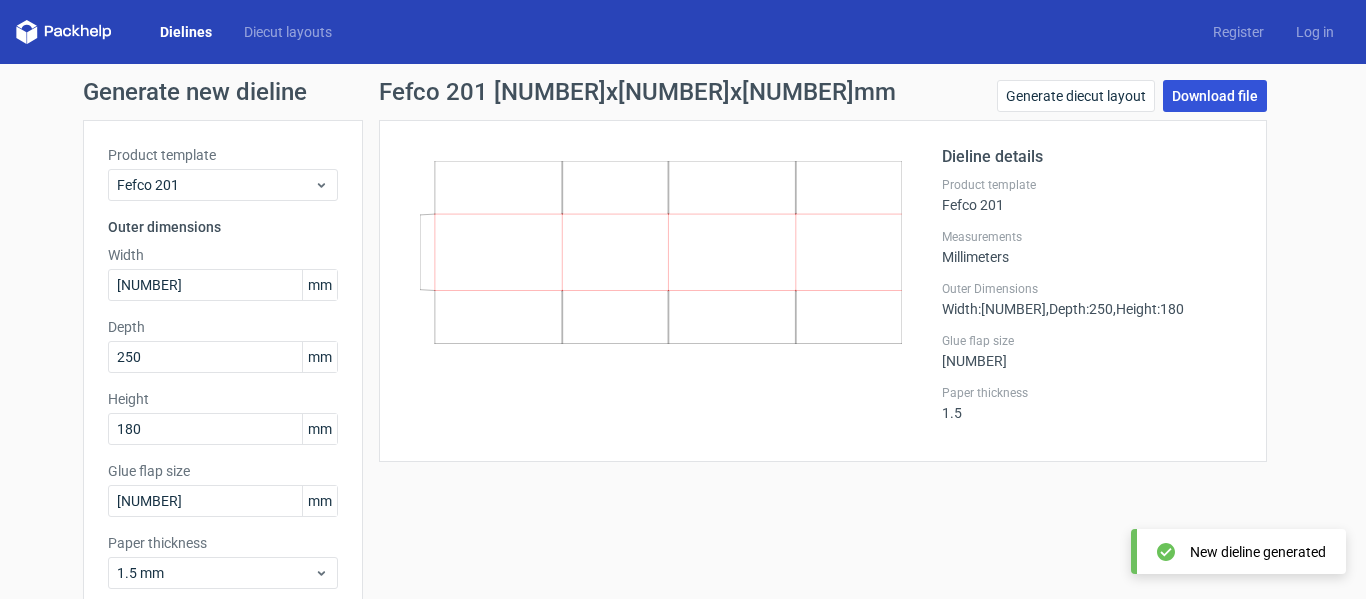 click on "Download file" at bounding box center [1215, 96] 